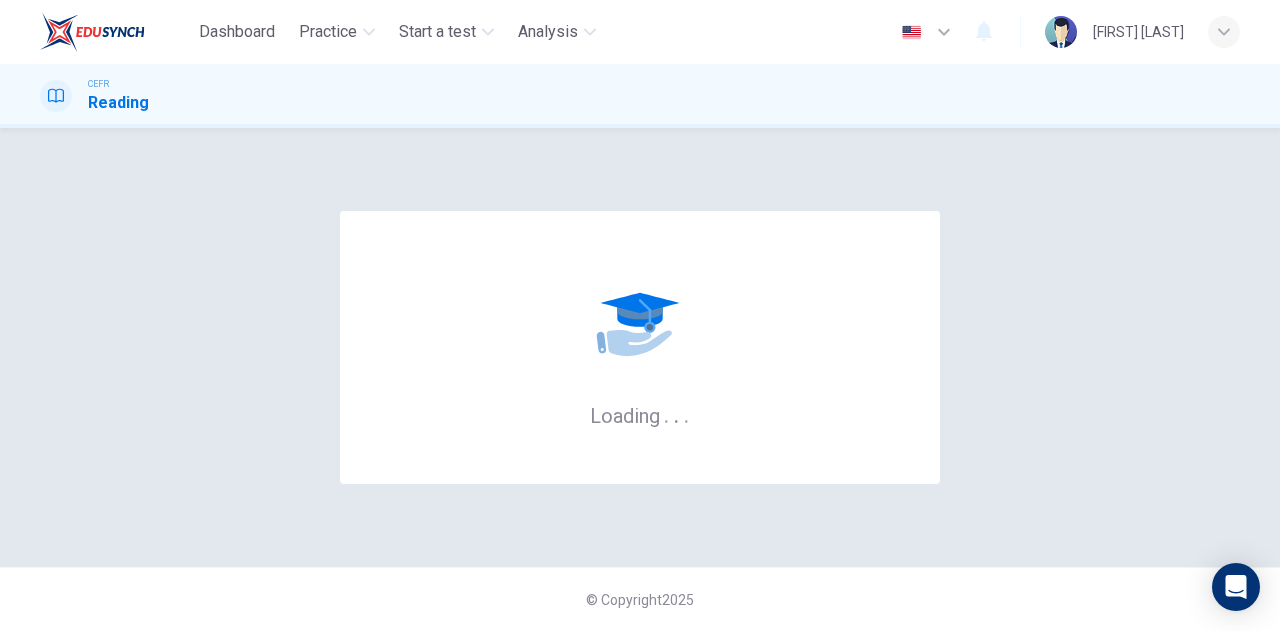 scroll, scrollTop: 0, scrollLeft: 0, axis: both 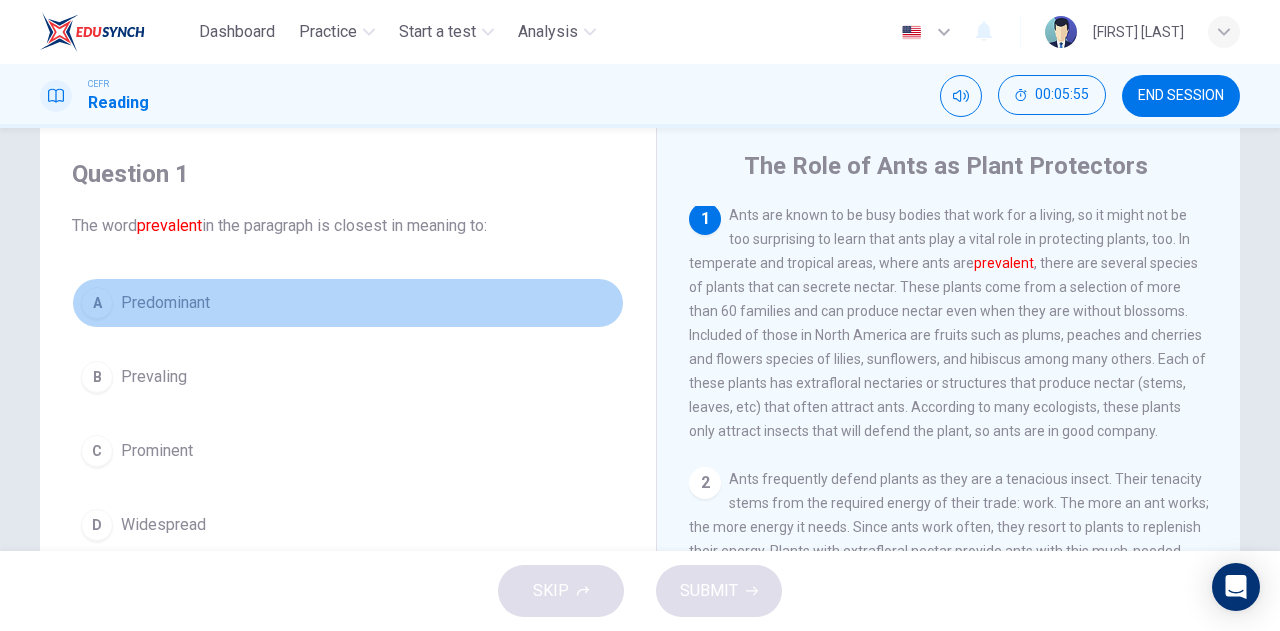 click on "A" at bounding box center [97, 303] 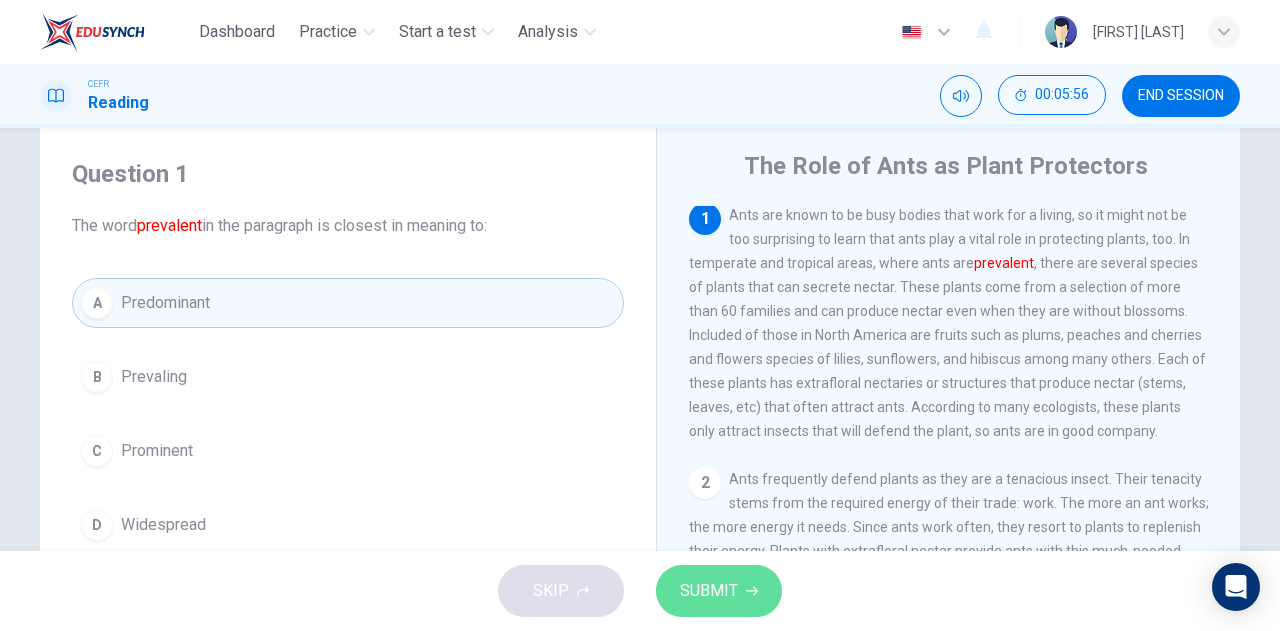 click on "SUBMIT" at bounding box center [709, 591] 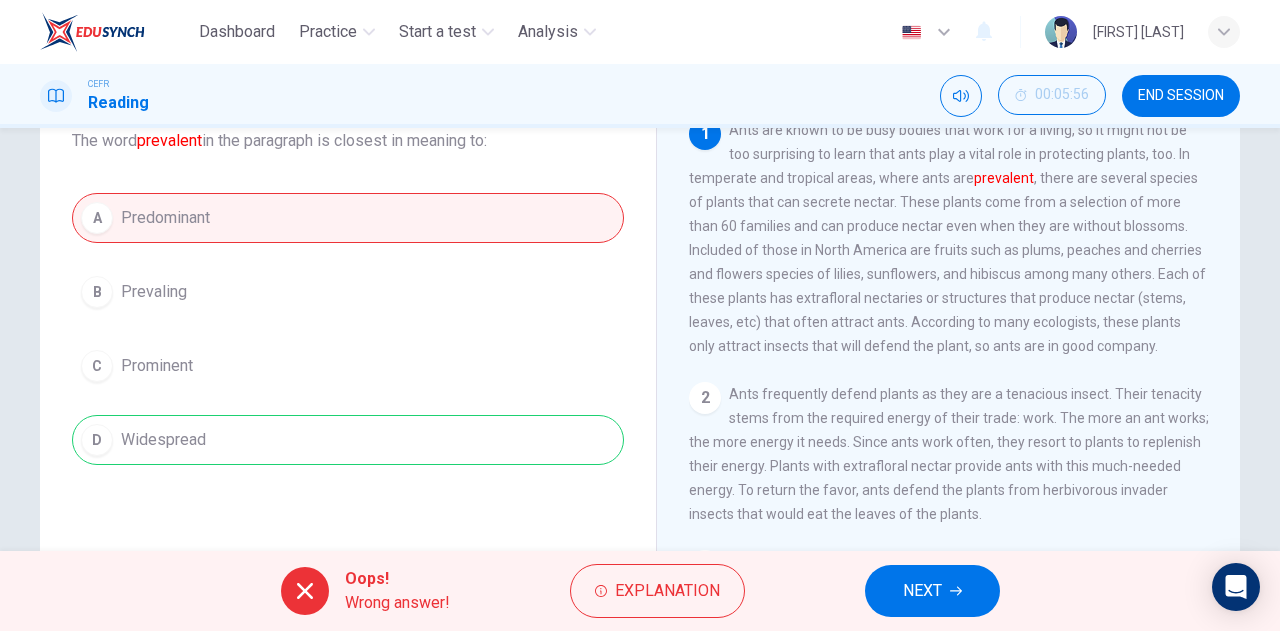 scroll, scrollTop: 136, scrollLeft: 0, axis: vertical 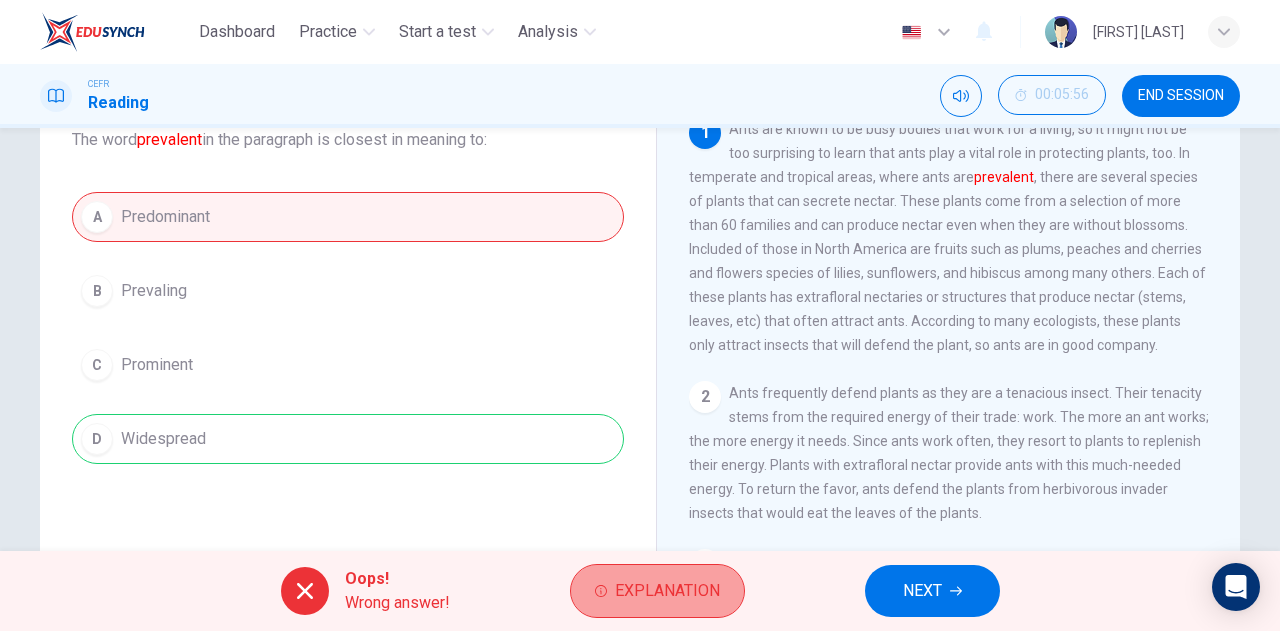 click on "Explanation" at bounding box center [667, 591] 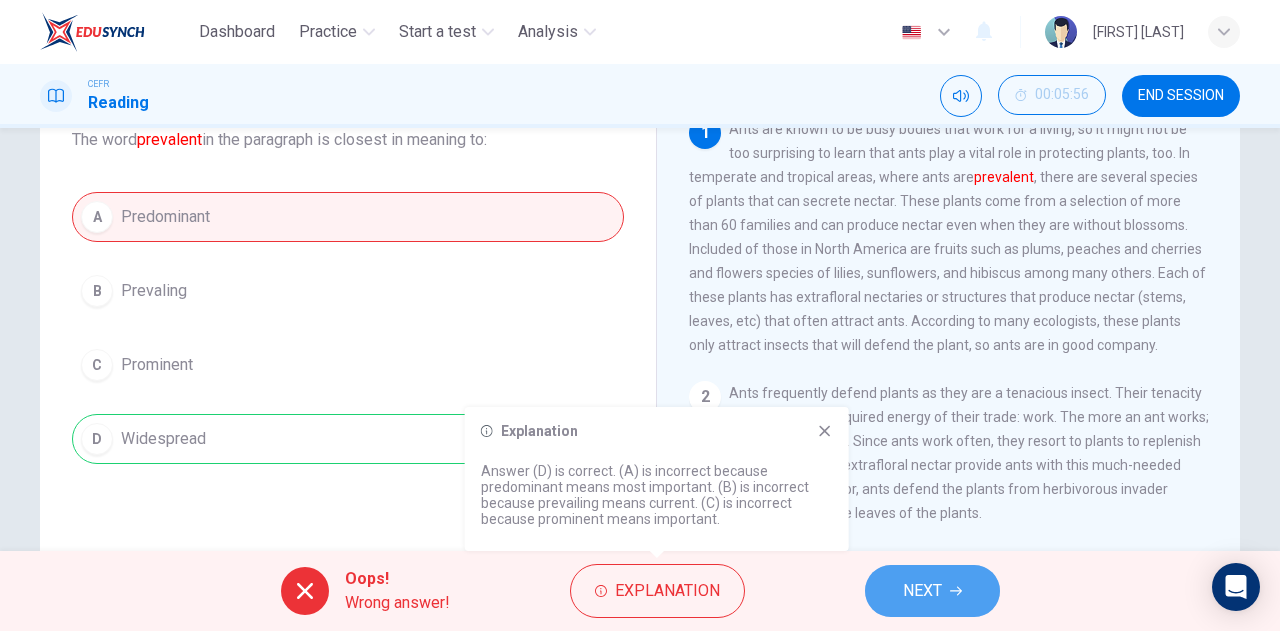 click on "NEXT" at bounding box center (922, 591) 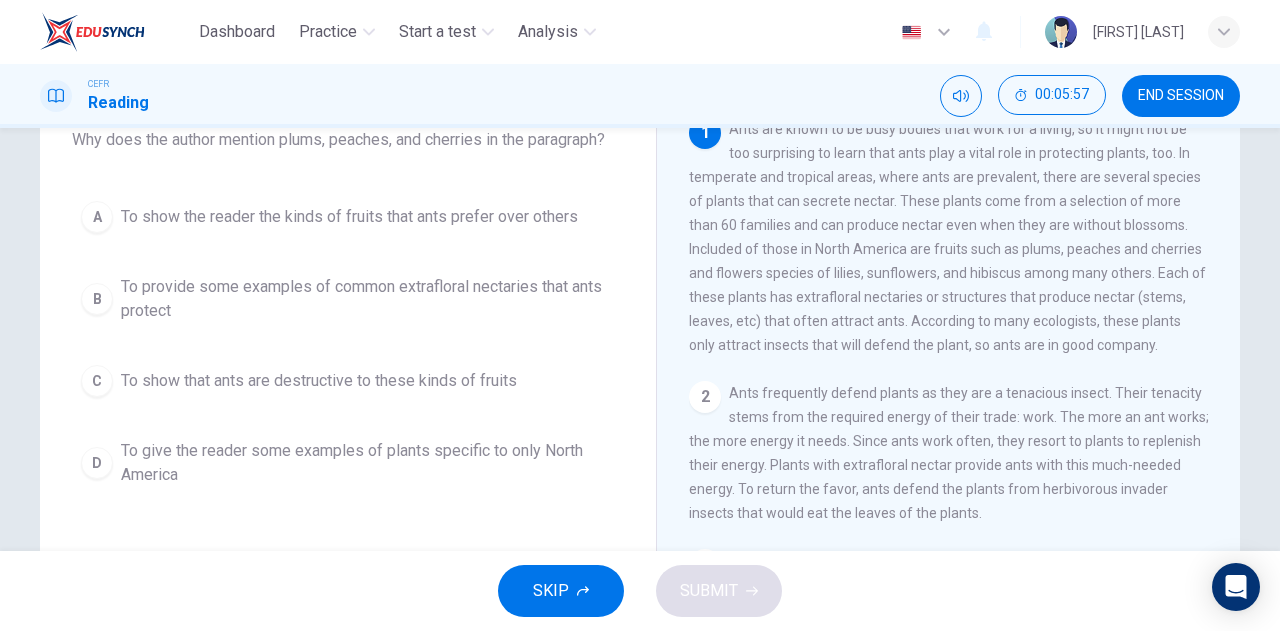 scroll, scrollTop: 0, scrollLeft: 0, axis: both 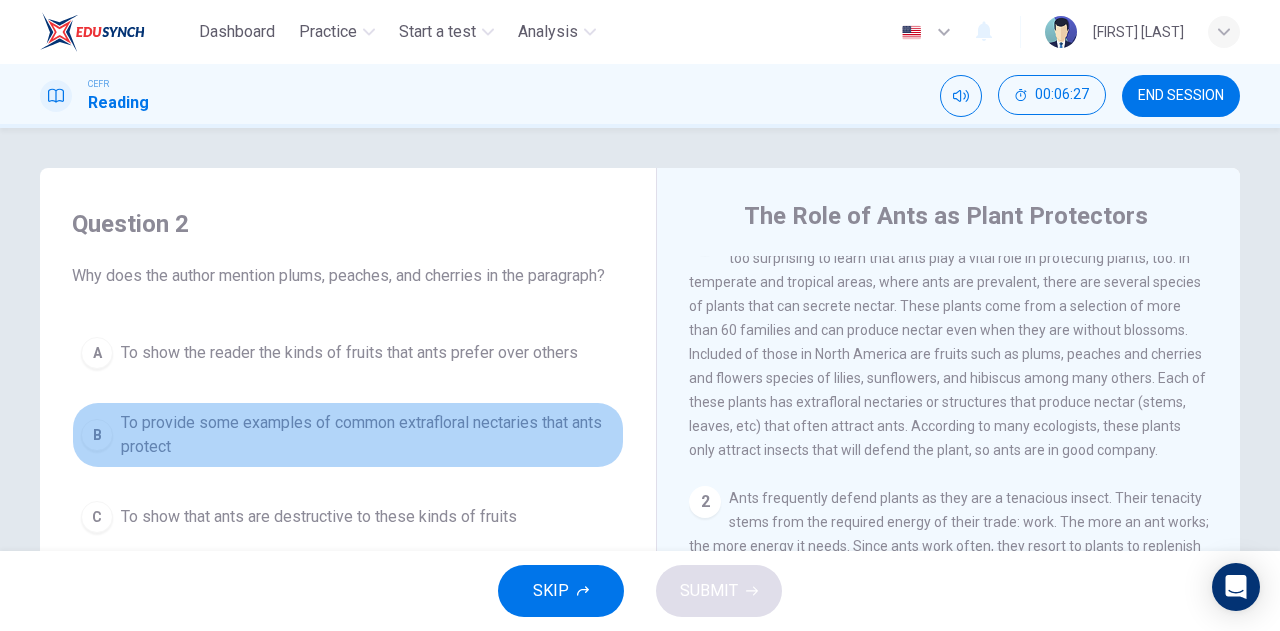click on "To provide some examples of common extrafloral nectaries that ants protect" at bounding box center (349, 353) 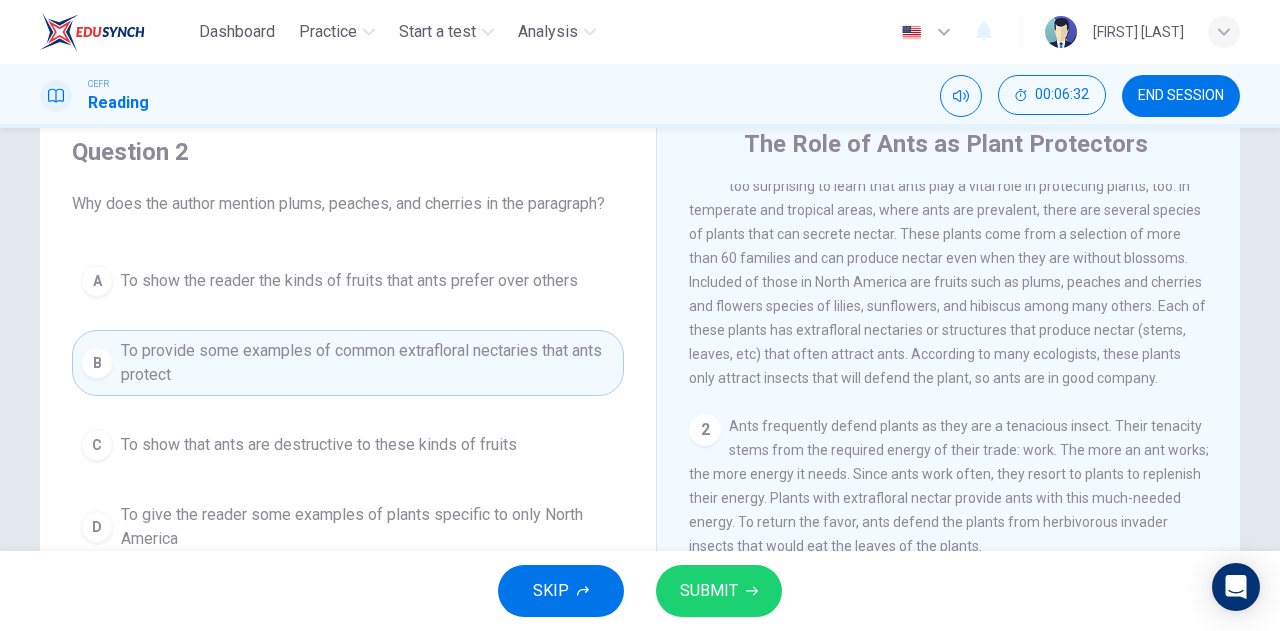 scroll, scrollTop: 82, scrollLeft: 0, axis: vertical 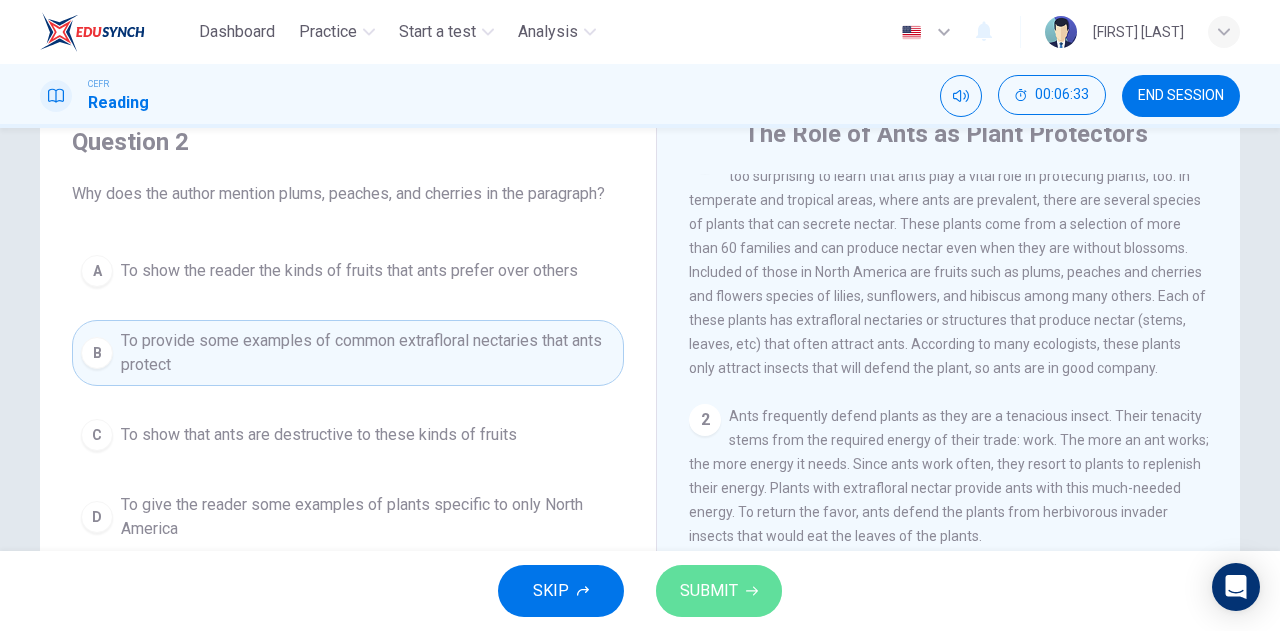 click on "SUBMIT" at bounding box center [709, 591] 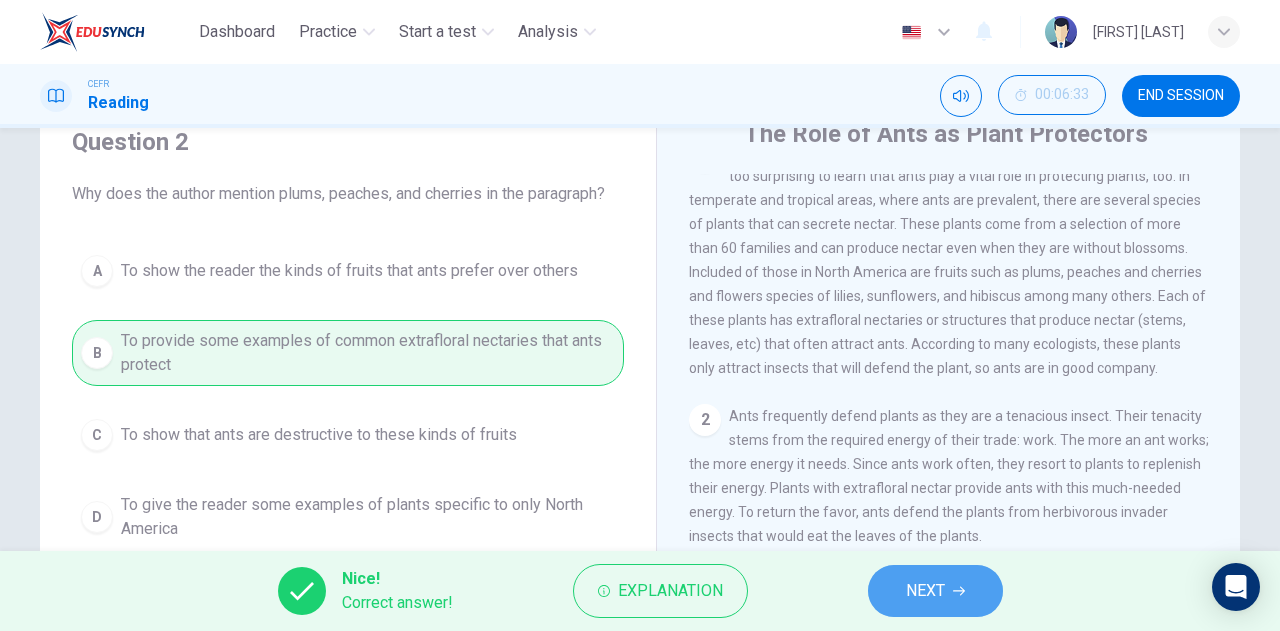 click on "NEXT" at bounding box center (935, 591) 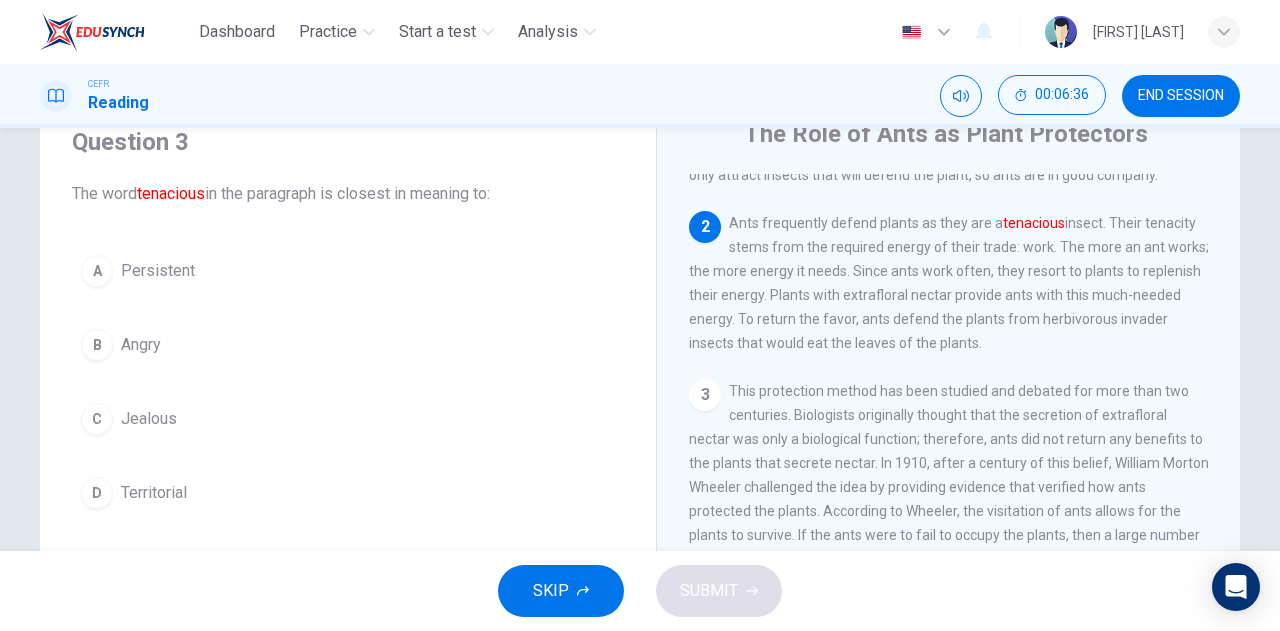 scroll, scrollTop: 228, scrollLeft: 0, axis: vertical 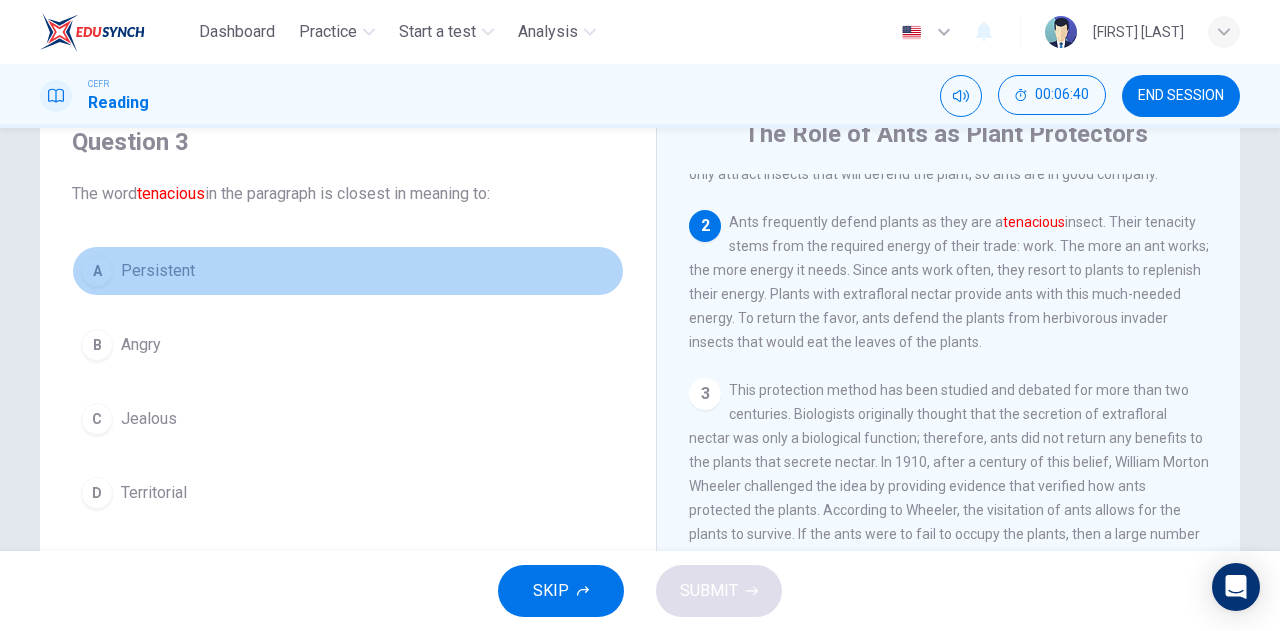 click on "A  Persistent" at bounding box center (348, 271) 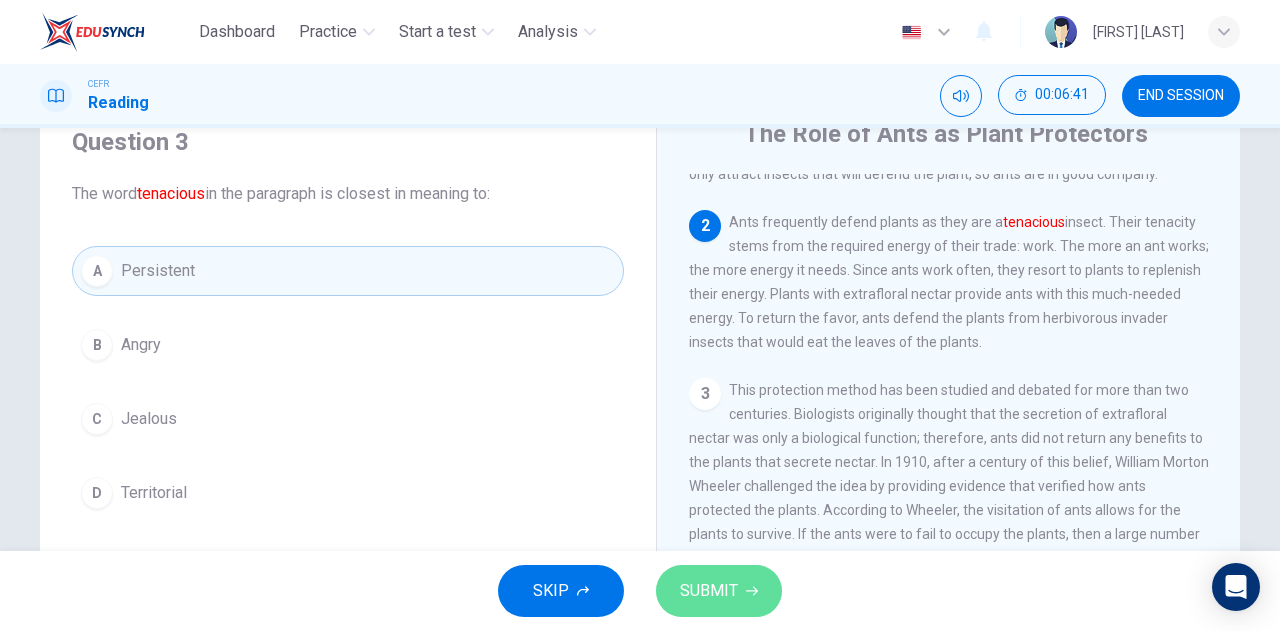 click on "SUBMIT" at bounding box center (709, 591) 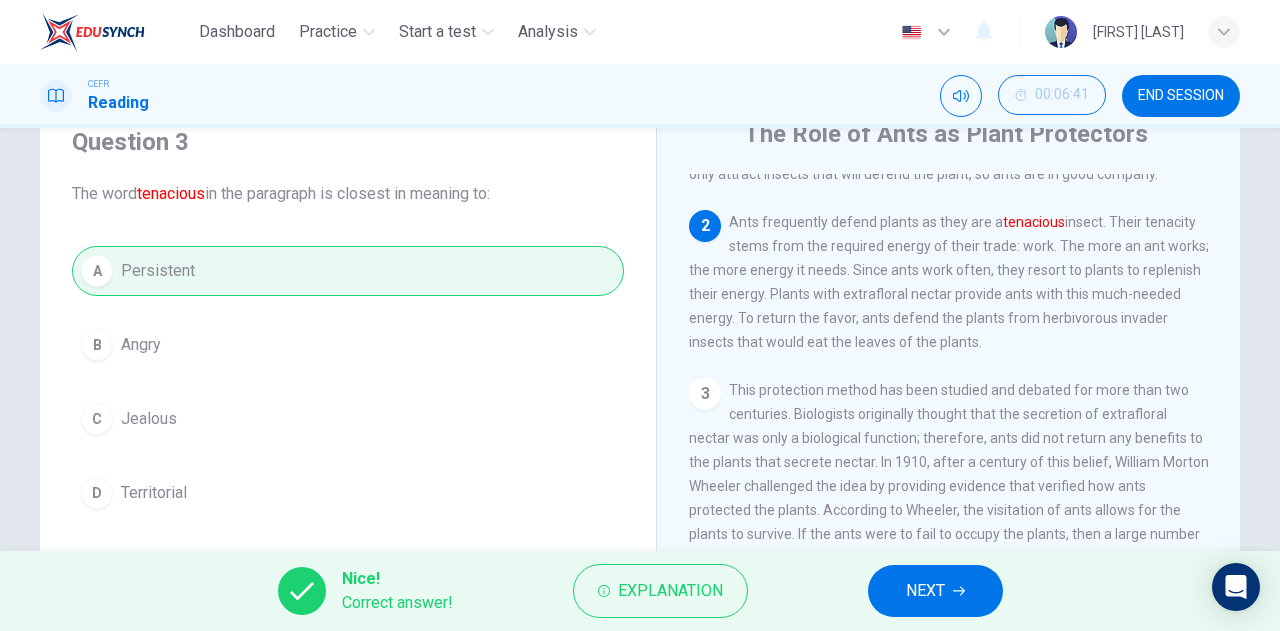 click on "NEXT" at bounding box center (925, 591) 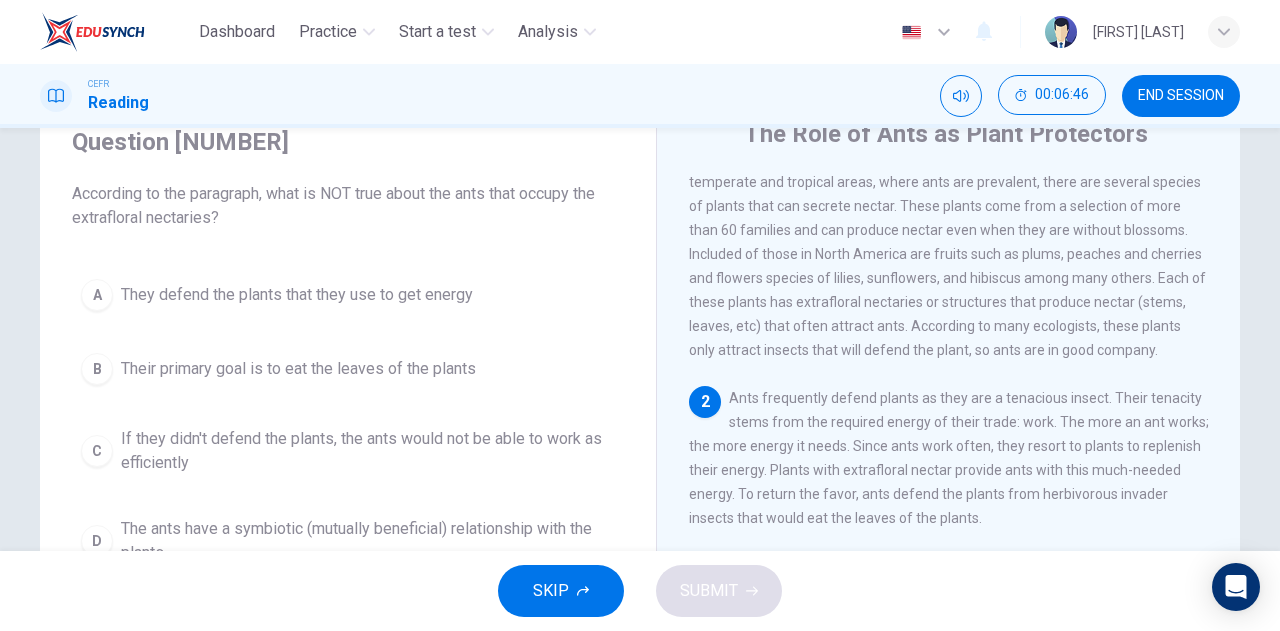 scroll, scrollTop: 50, scrollLeft: 0, axis: vertical 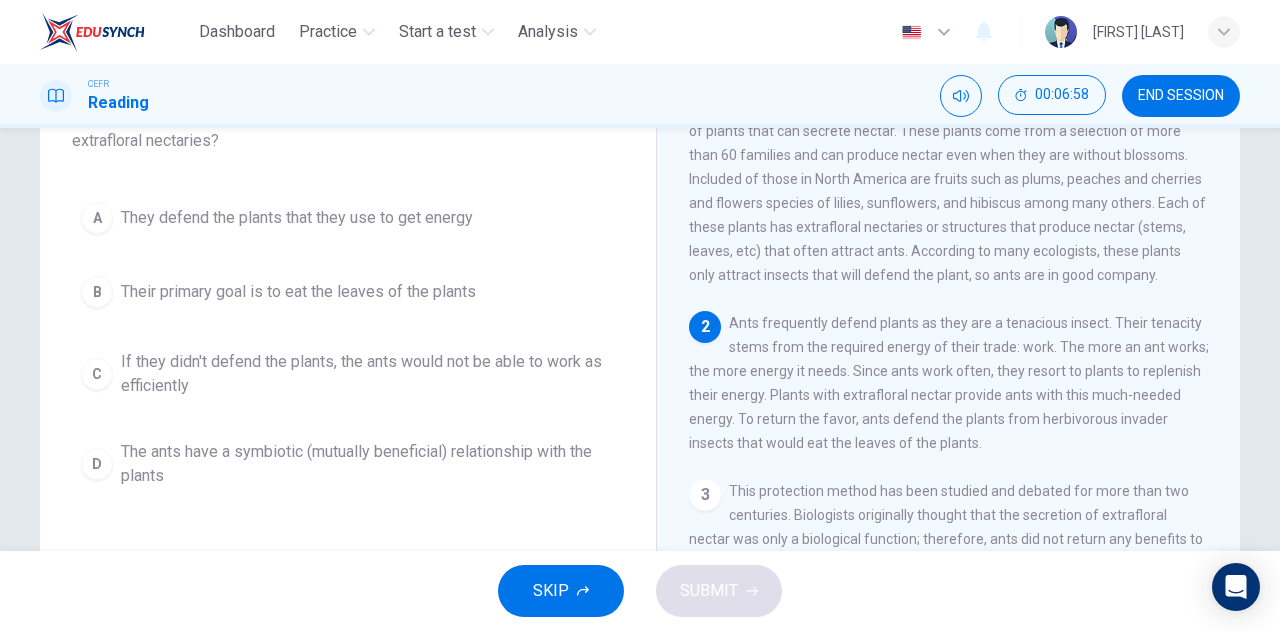click on "B Their primary goal is to eat the leaves of the plants" at bounding box center [348, 292] 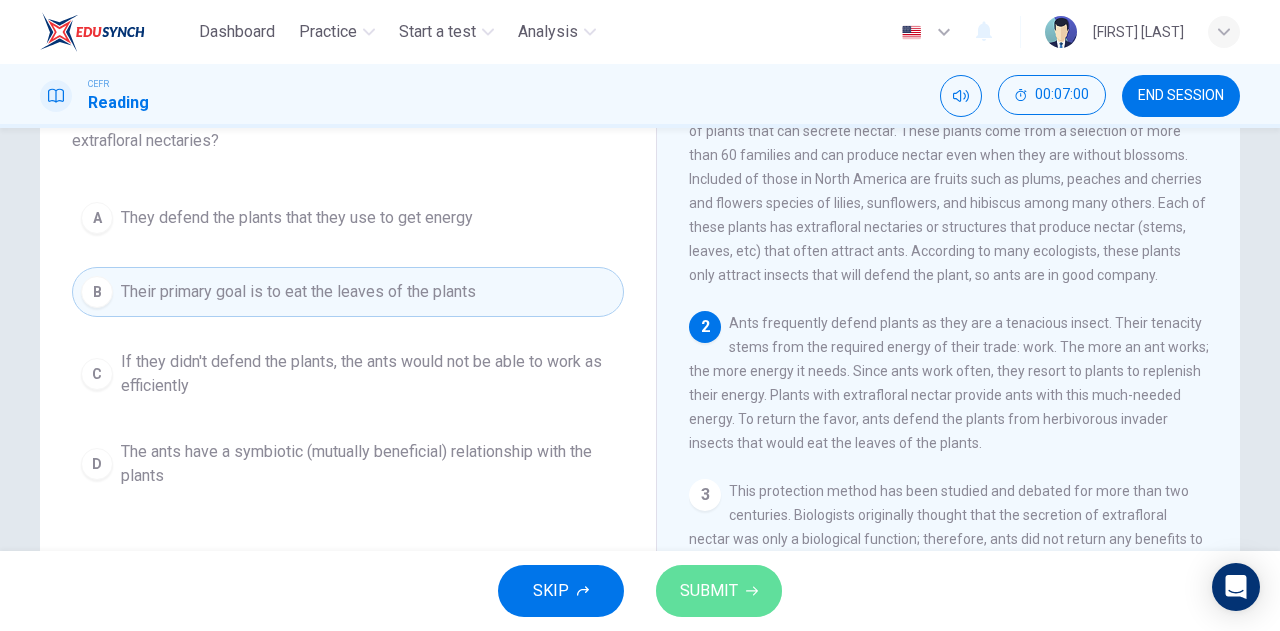 click on "SUBMIT" at bounding box center (719, 591) 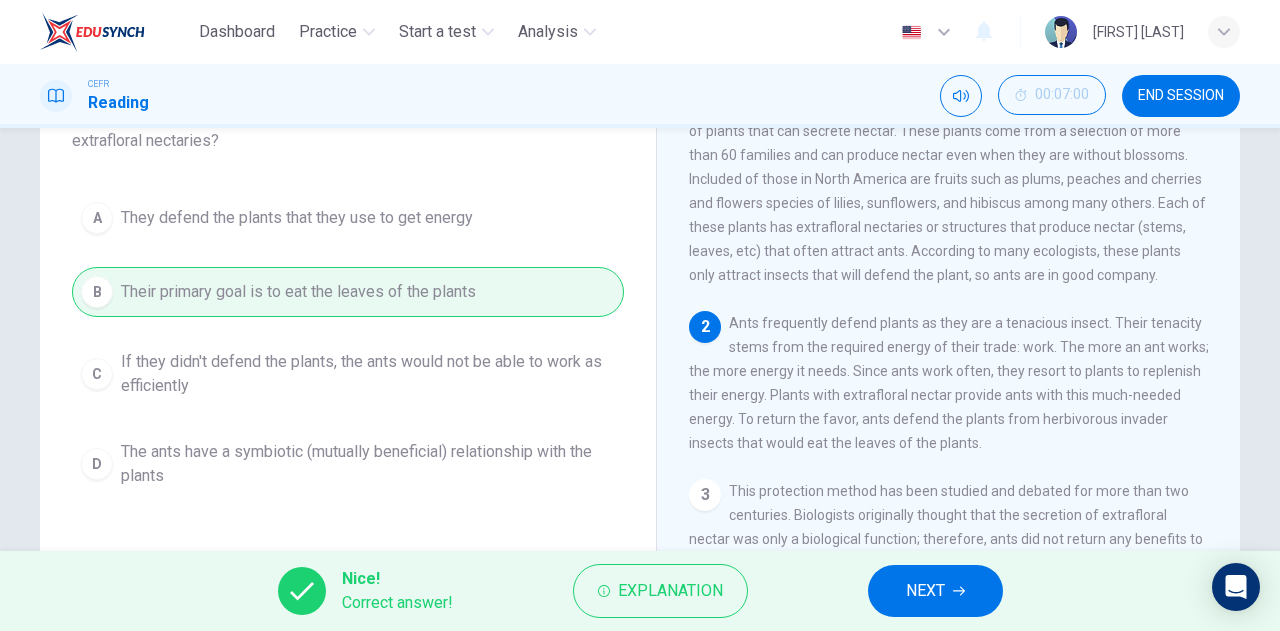 click on "NEXT" at bounding box center [935, 591] 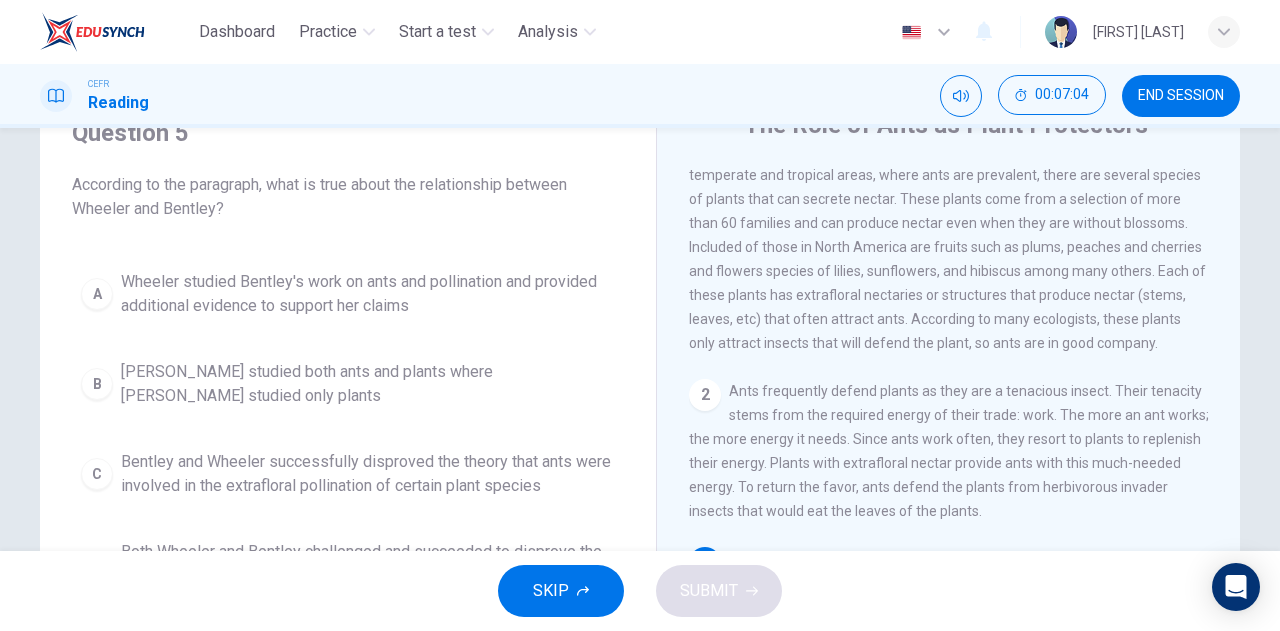 scroll, scrollTop: 92, scrollLeft: 0, axis: vertical 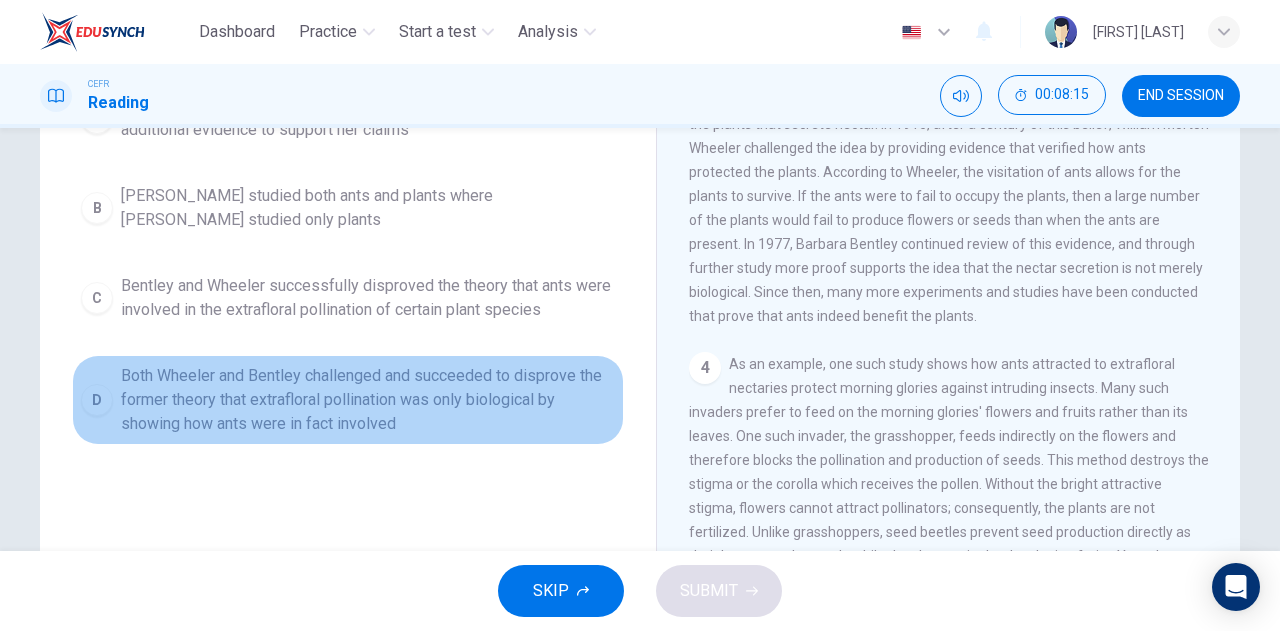 click on "Both Wheeler and Bentley challenged and succeeded to disprove the former theory that extrafloral pollination was only biological by showing how ants were in fact involved" at bounding box center (368, 118) 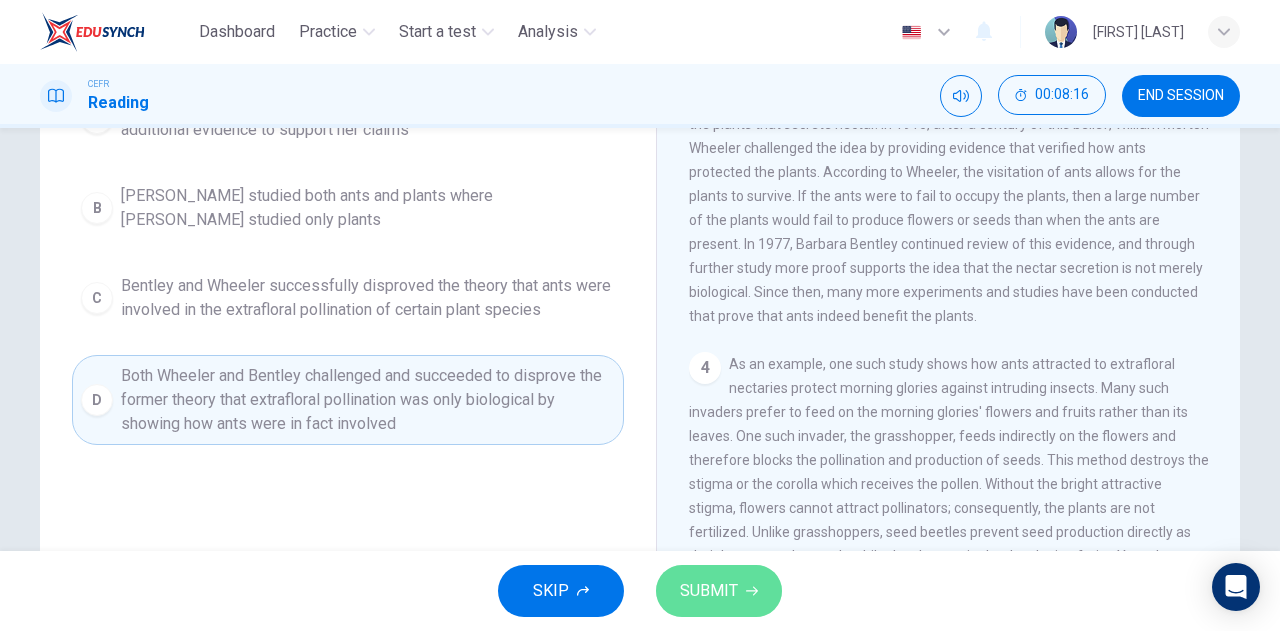 click on "SUBMIT" at bounding box center [709, 591] 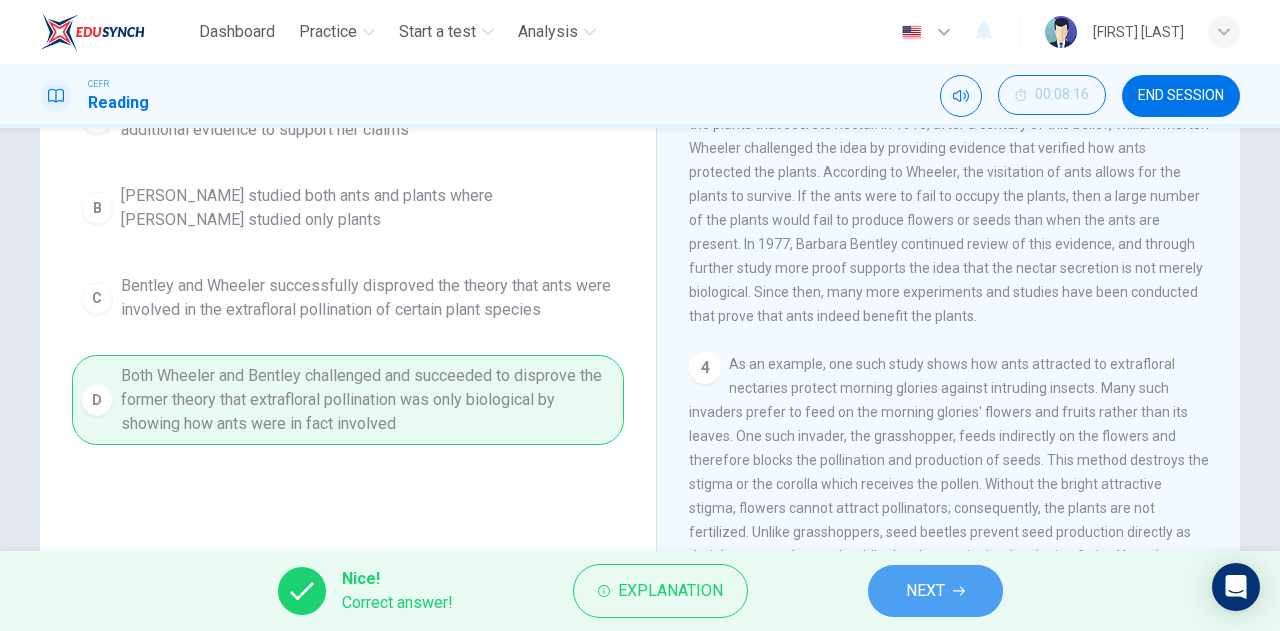 click at bounding box center [959, 591] 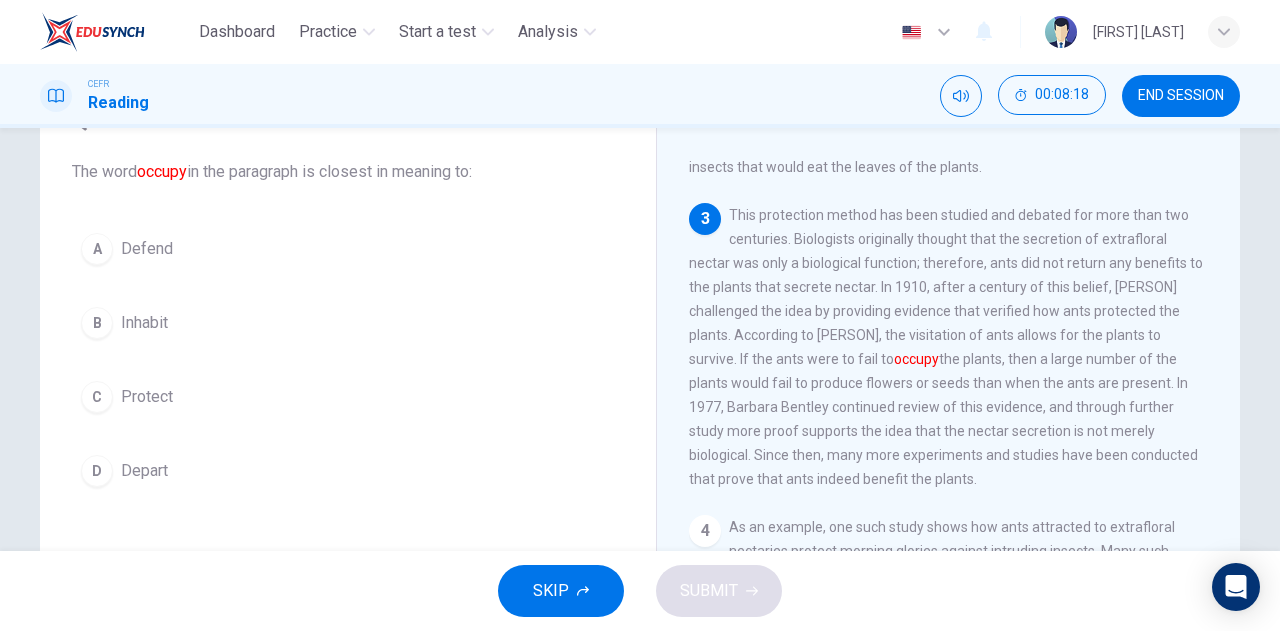 scroll, scrollTop: 105, scrollLeft: 0, axis: vertical 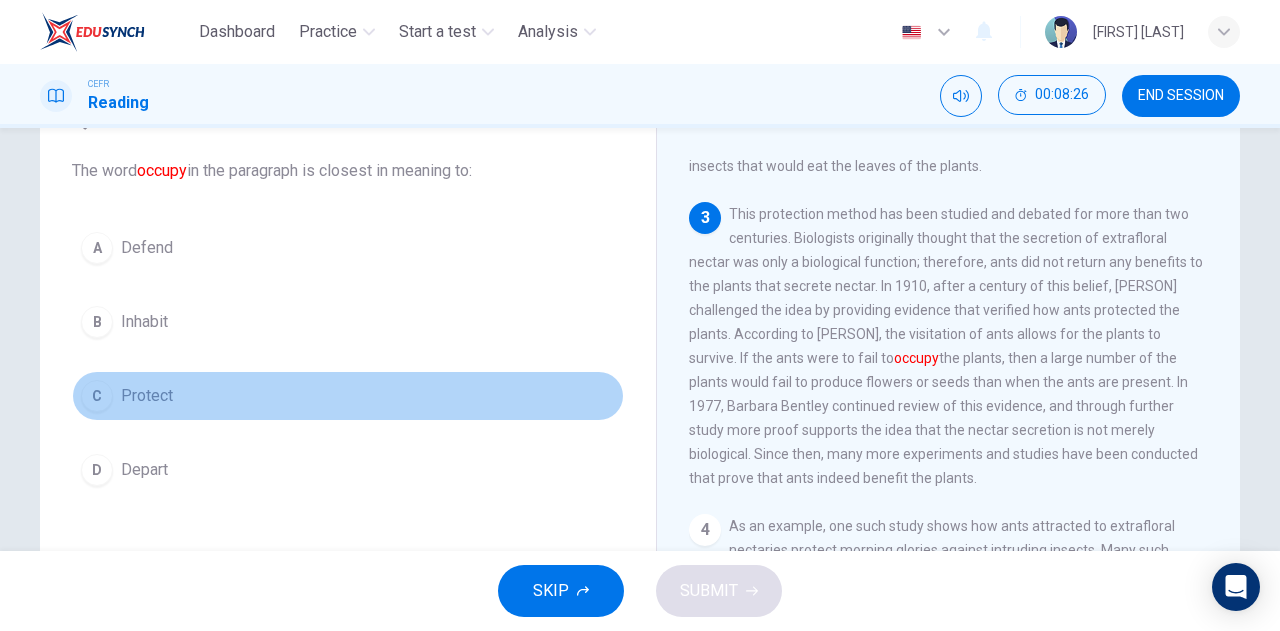 click on "C Protect" at bounding box center [348, 396] 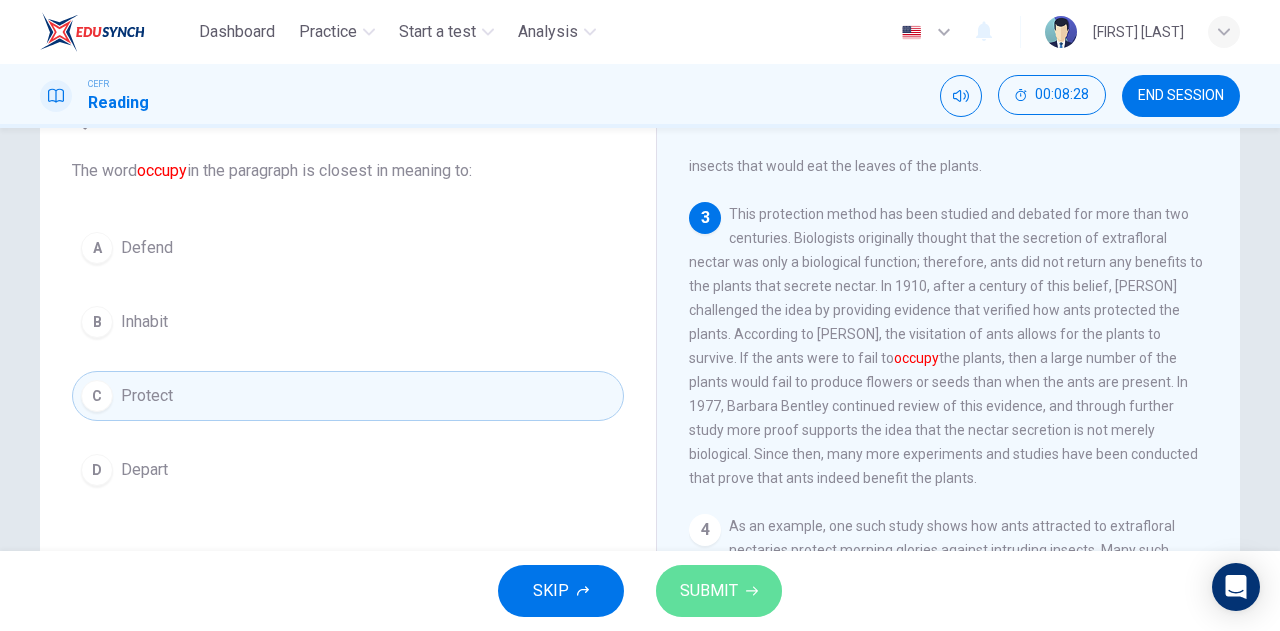click on "SUBMIT" at bounding box center [709, 591] 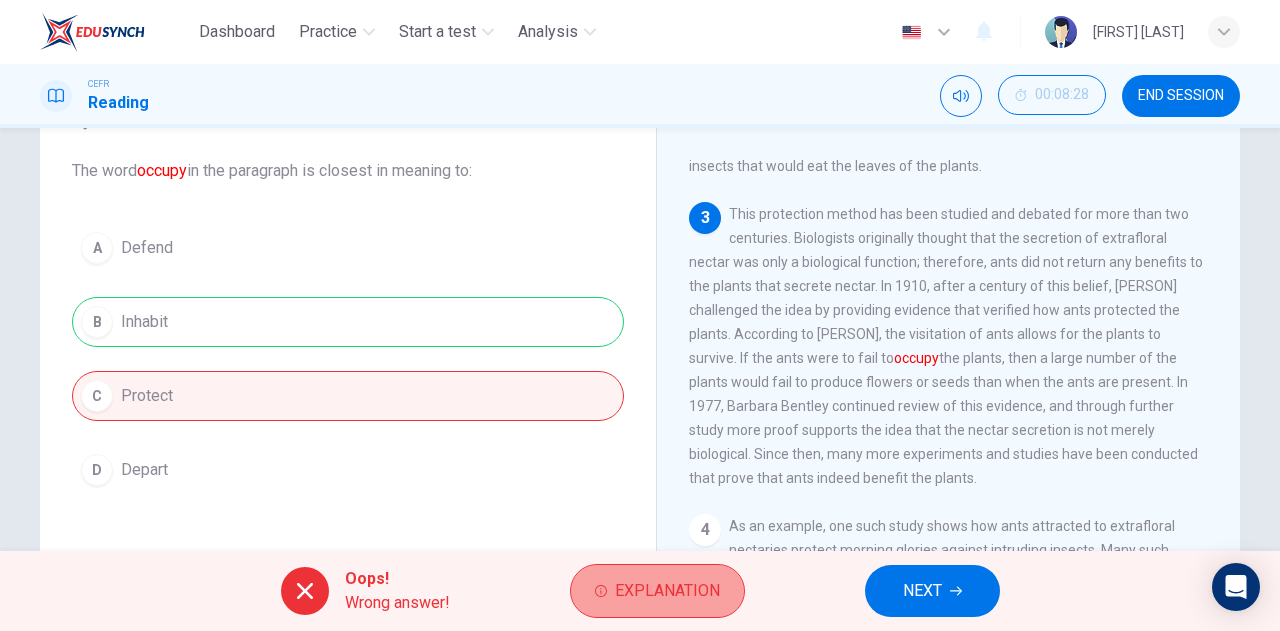 click on "Explanation" at bounding box center (667, 591) 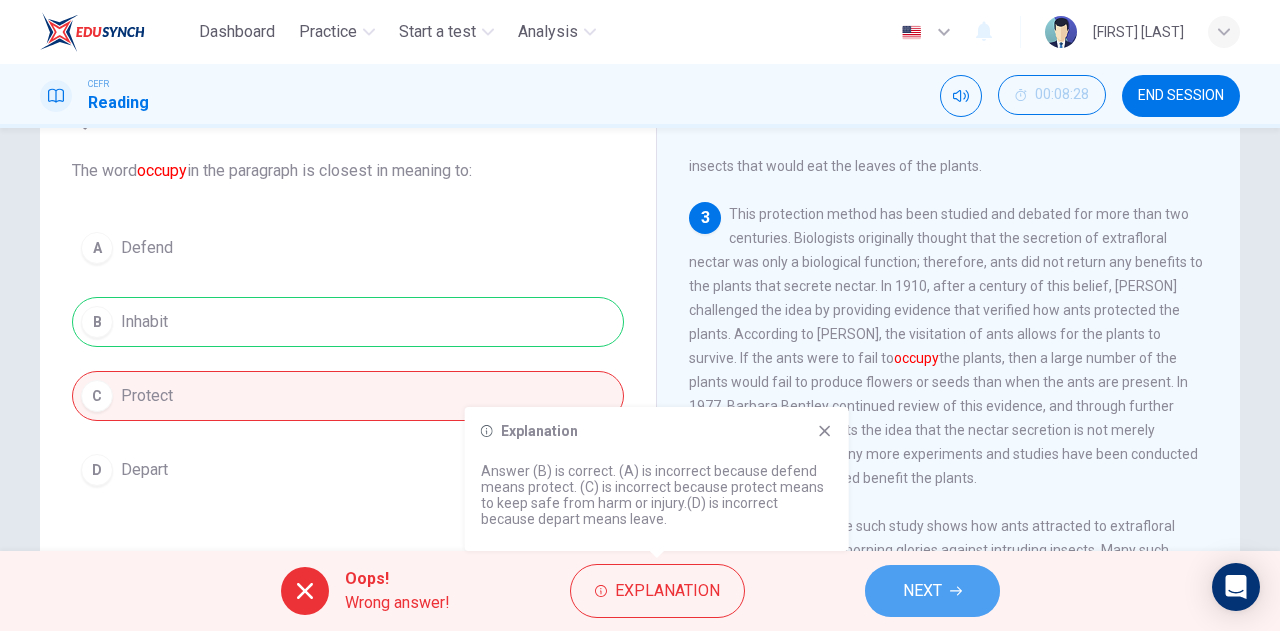 click on "NEXT" at bounding box center [922, 591] 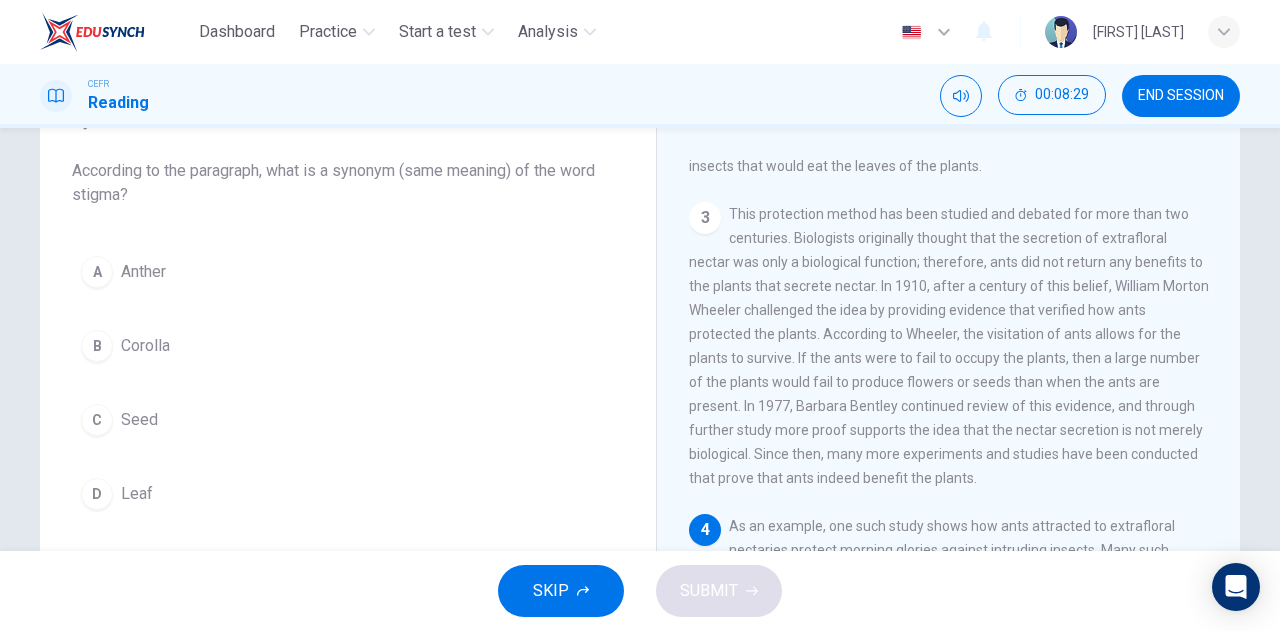 scroll, scrollTop: 2, scrollLeft: 0, axis: vertical 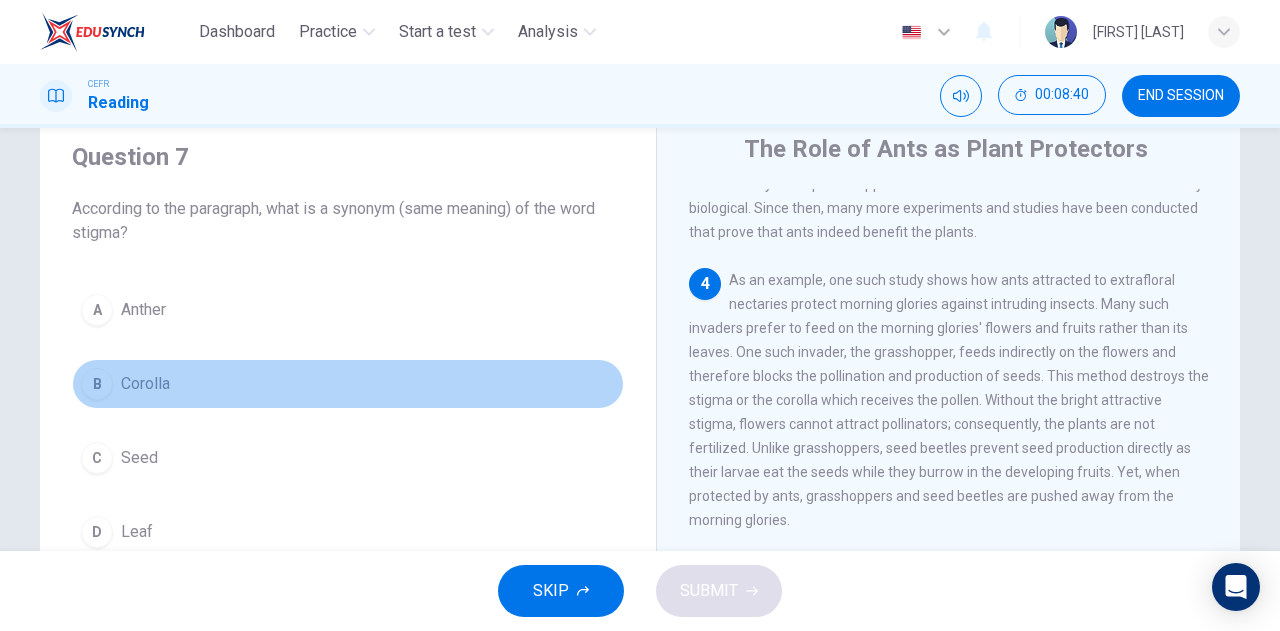 click on "Corolla" at bounding box center (143, 310) 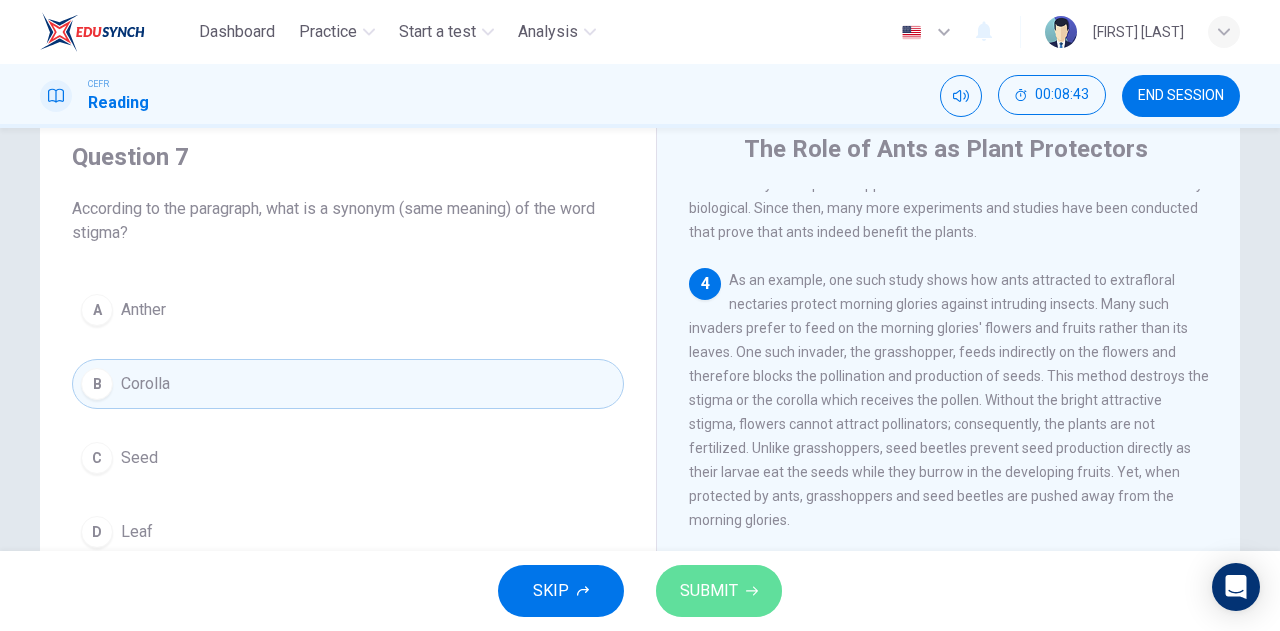 click on "SUBMIT" at bounding box center [719, 591] 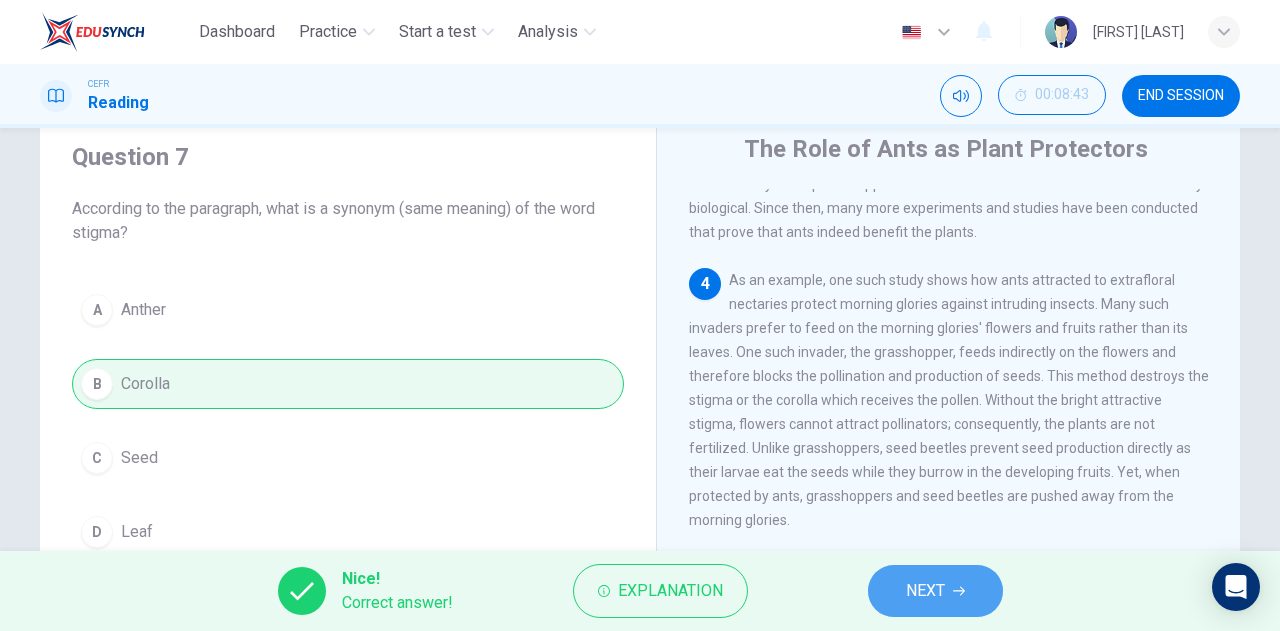 click on "NEXT" at bounding box center (935, 591) 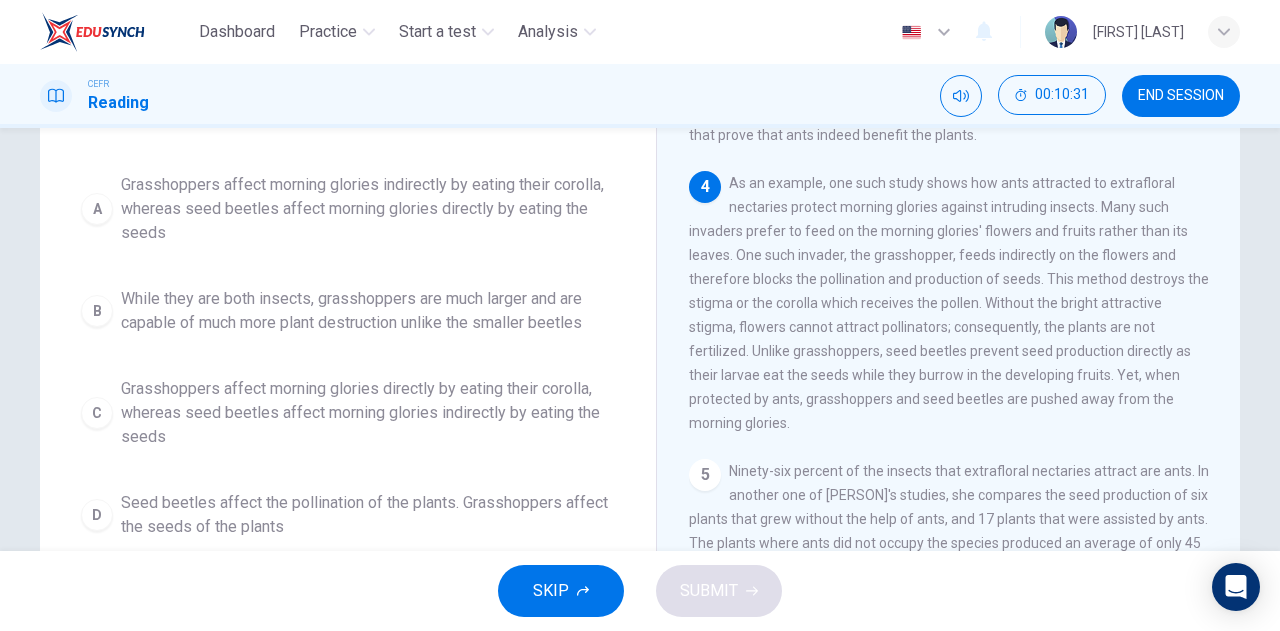 scroll, scrollTop: 163, scrollLeft: 0, axis: vertical 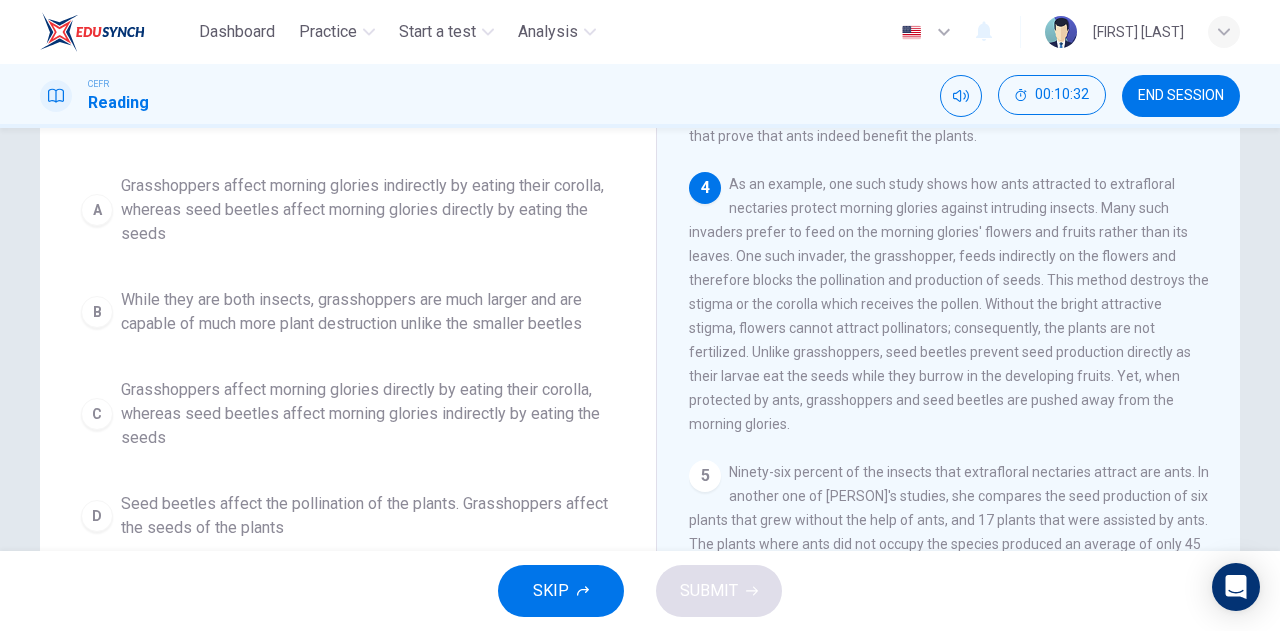click on "Grasshoppers affect morning glories indirectly by eating their corolla, whereas seed beetles affect morning glories directly by eating the seeds" at bounding box center (368, 210) 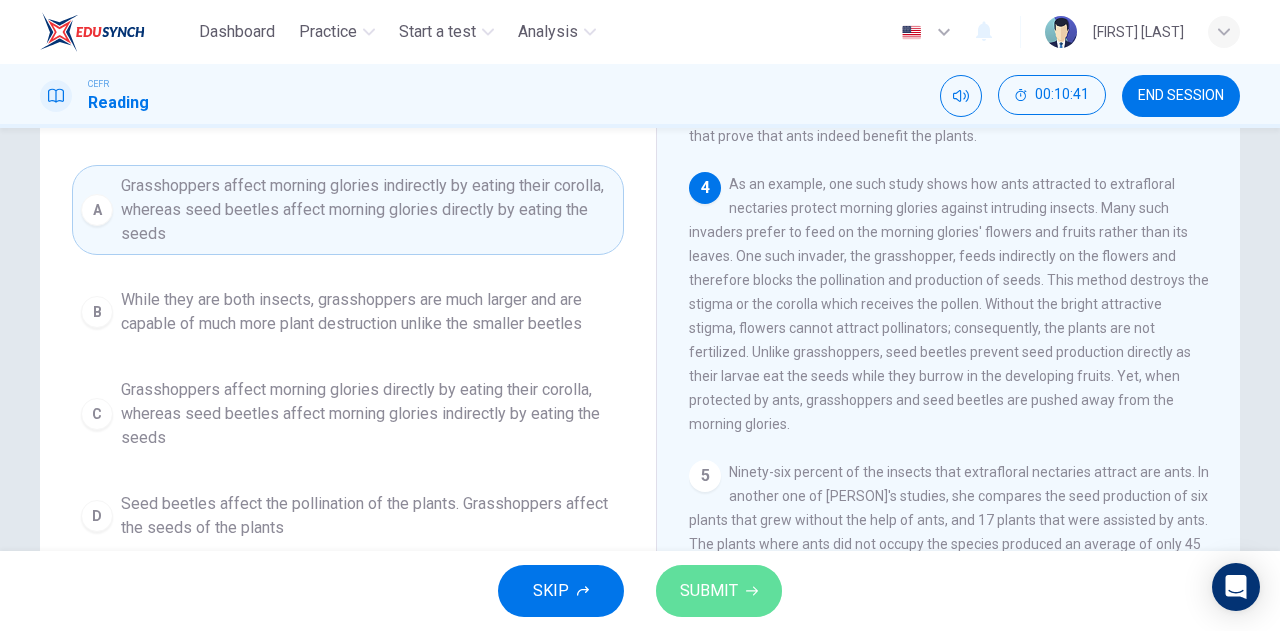 click on "SUBMIT" at bounding box center [709, 591] 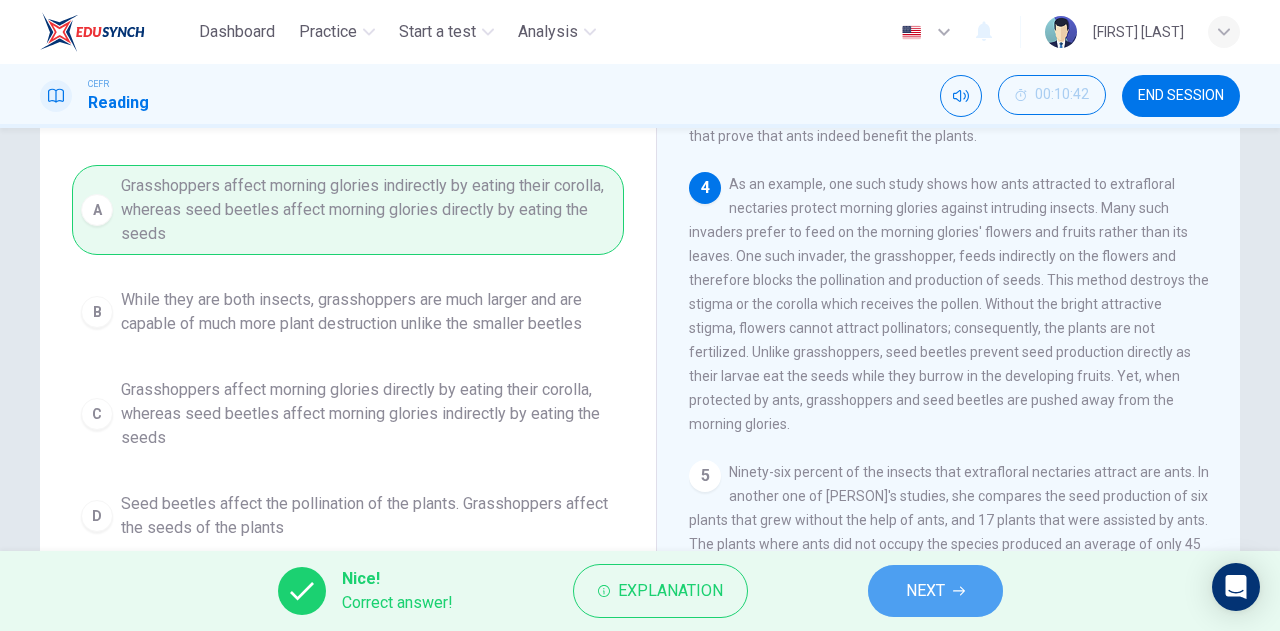 click on "NEXT" at bounding box center (935, 591) 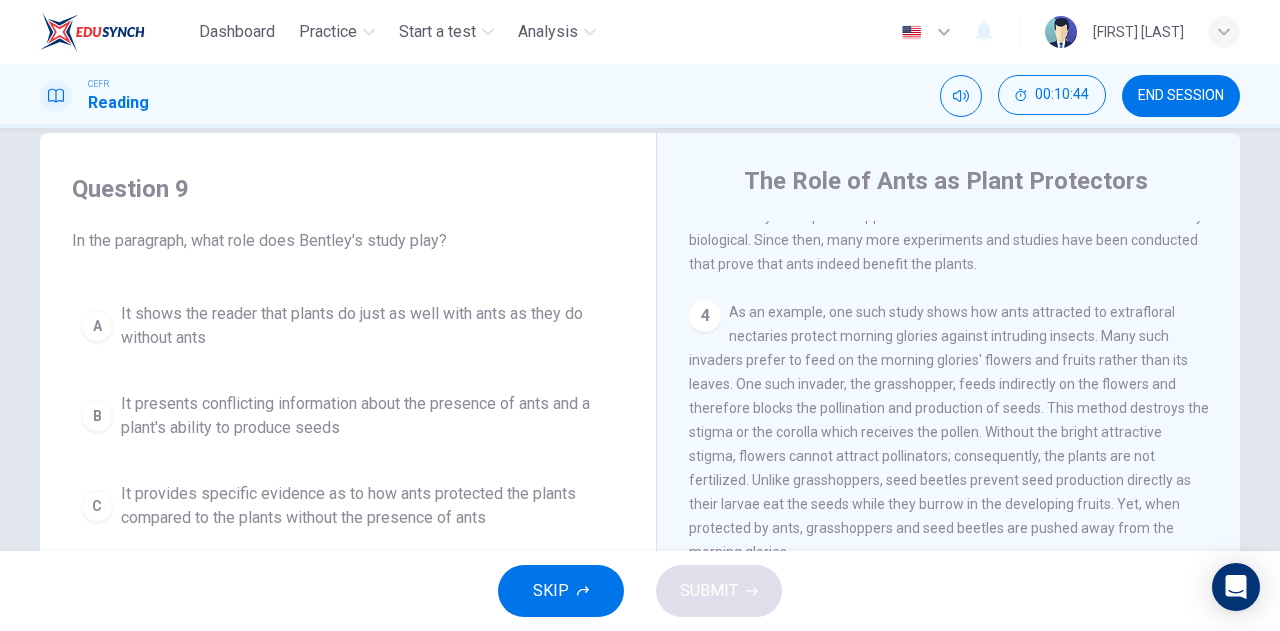 scroll, scrollTop: 352, scrollLeft: 0, axis: vertical 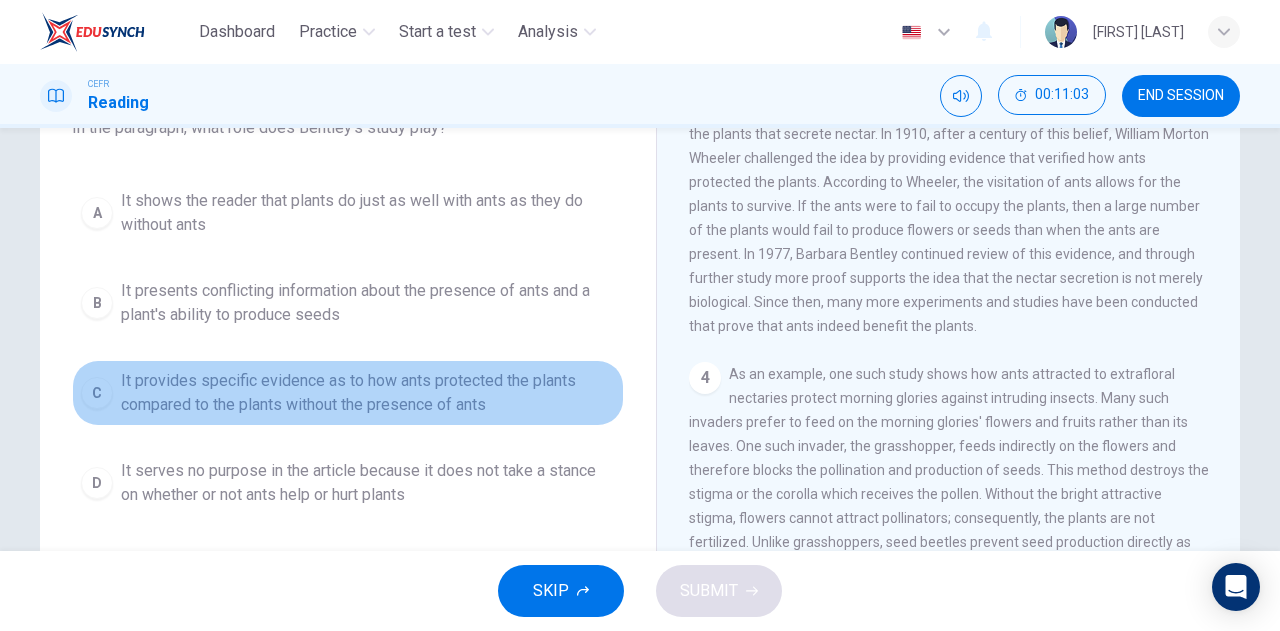 click on "It provides specific evidence as to how ants protected the plants compared to the plants without the presence of ants" at bounding box center (368, 213) 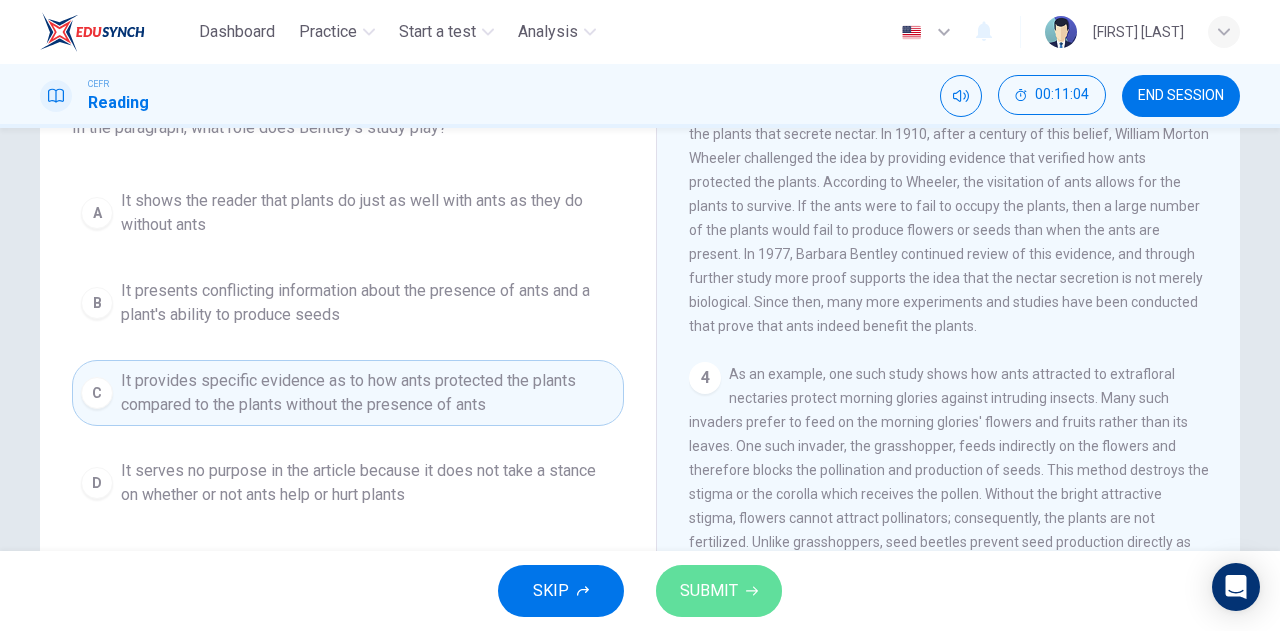 click on "SUBMIT" at bounding box center [709, 591] 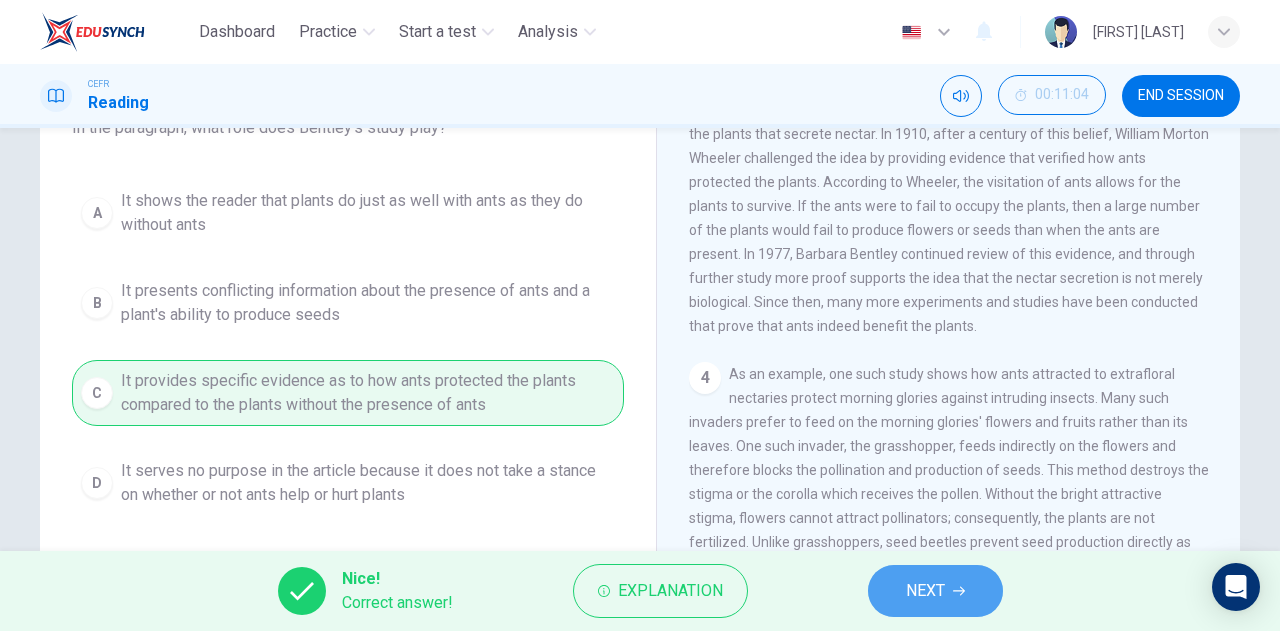 click on "NEXT" at bounding box center [925, 591] 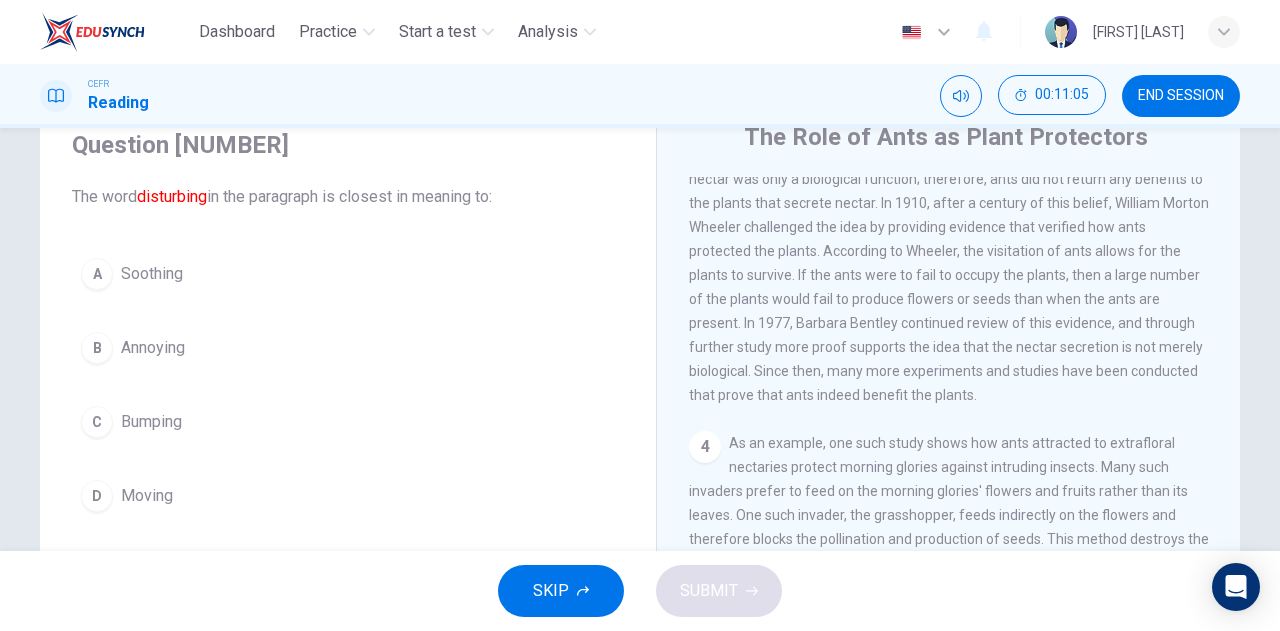scroll, scrollTop: 77, scrollLeft: 0, axis: vertical 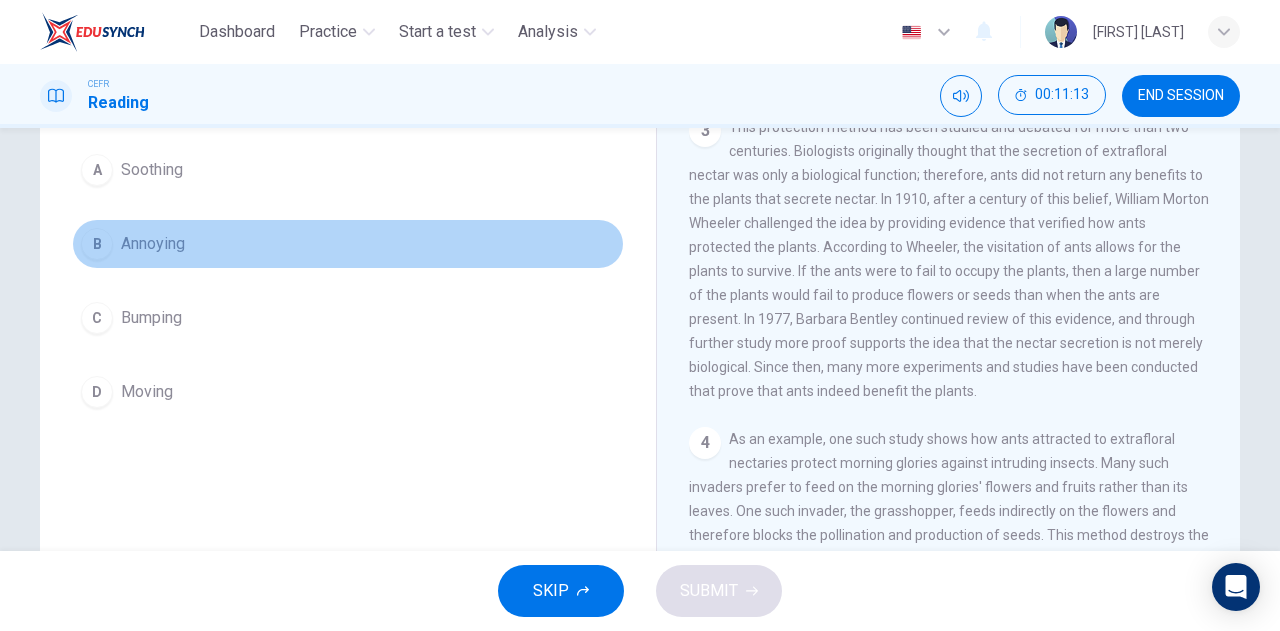 click on "B Annoying" at bounding box center (348, 244) 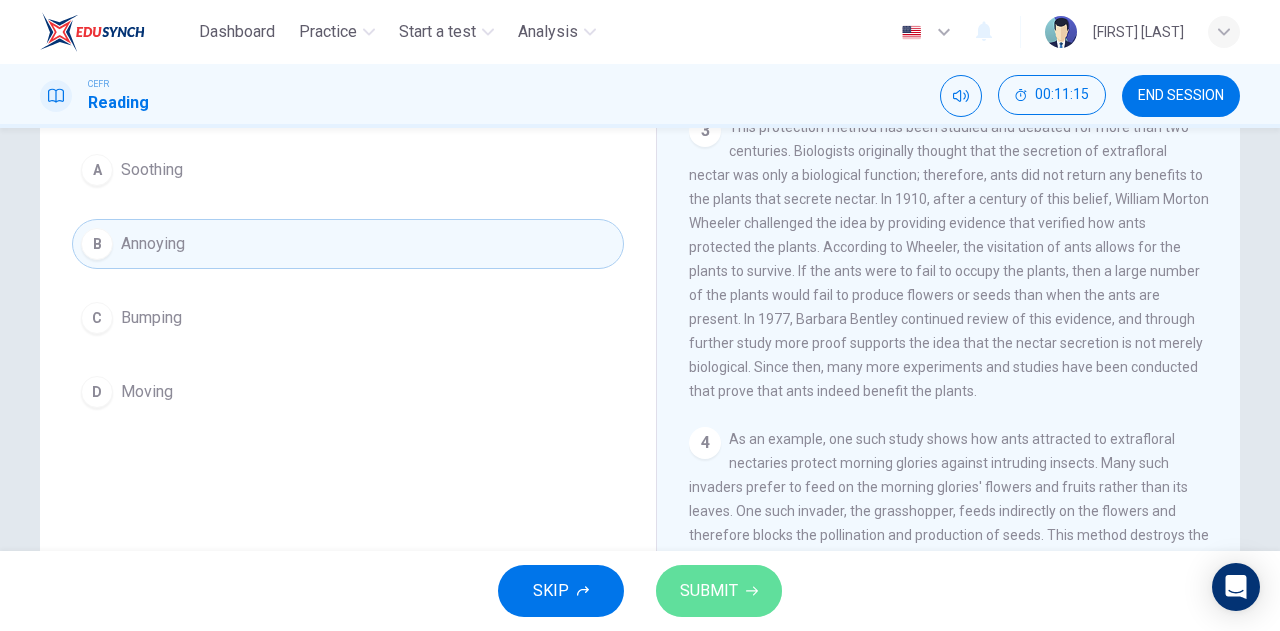 click on "SUBMIT" at bounding box center (709, 591) 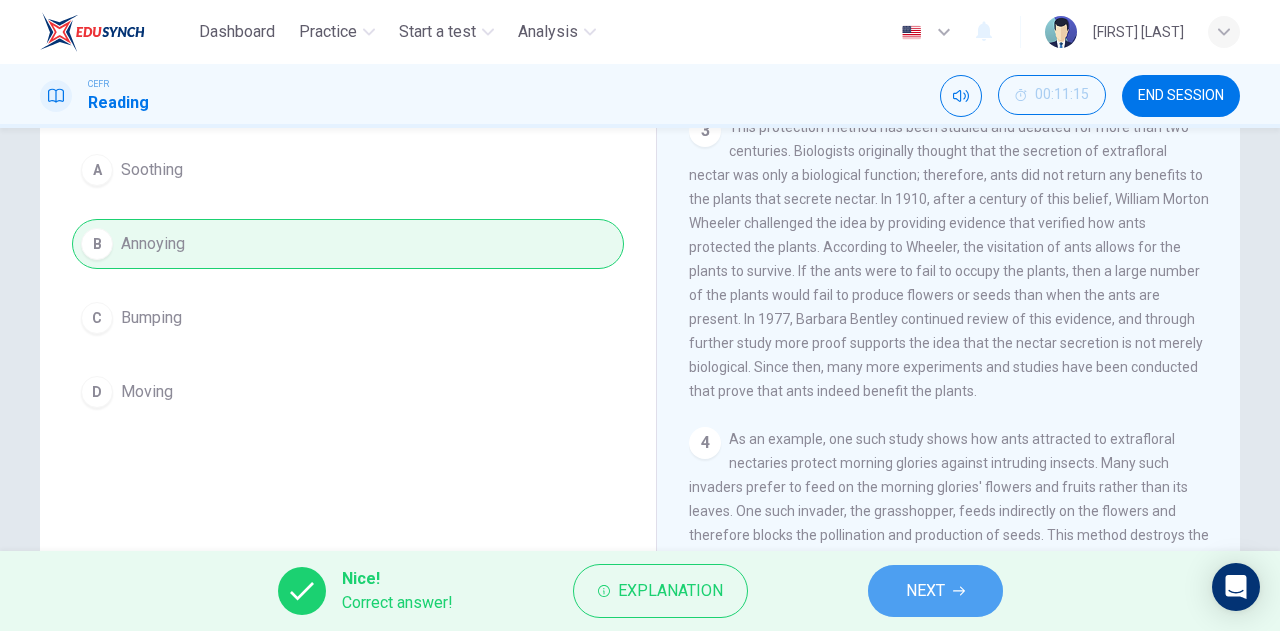 click on "NEXT" at bounding box center (935, 591) 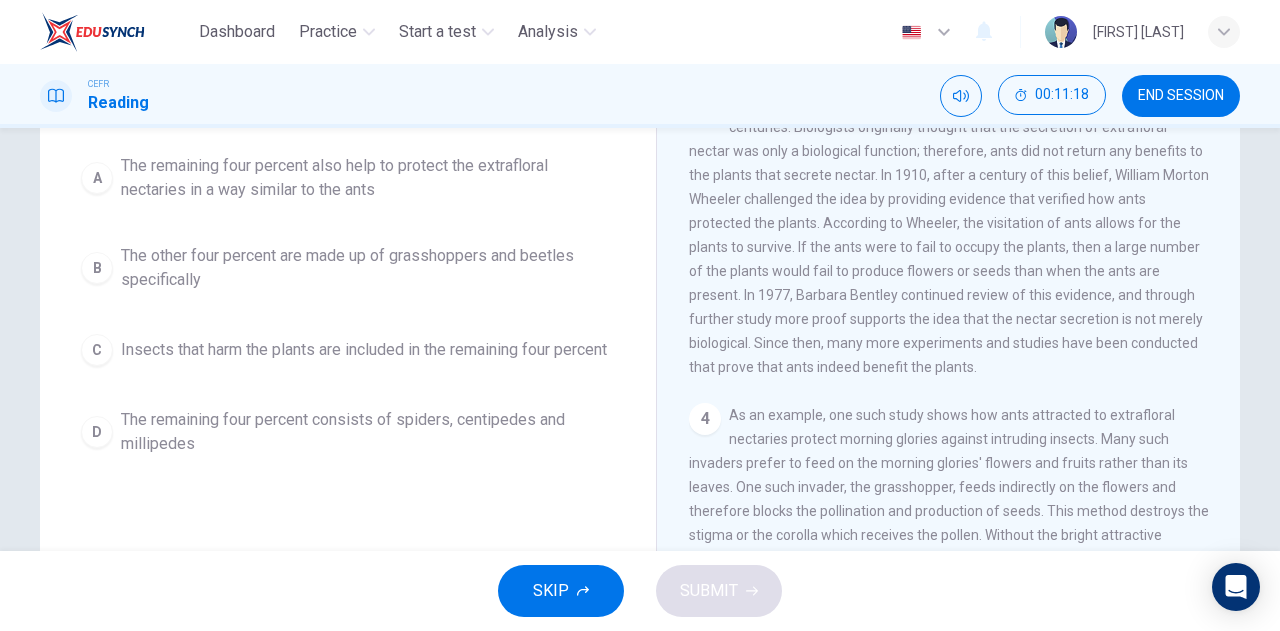 scroll, scrollTop: 2, scrollLeft: 0, axis: vertical 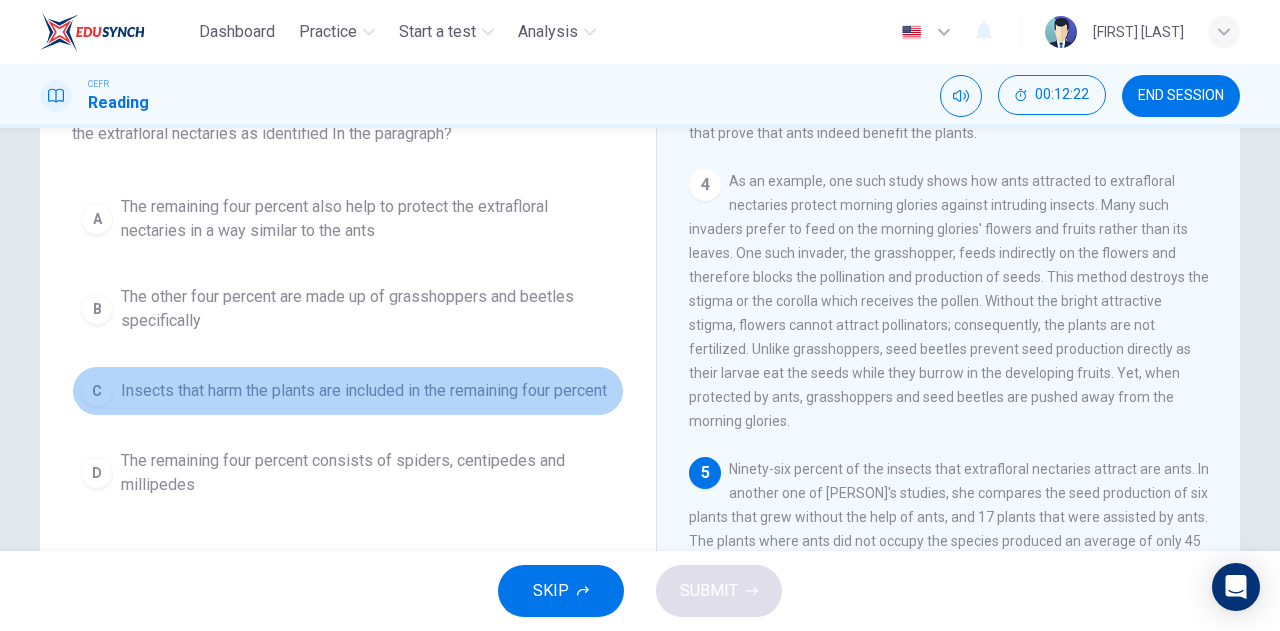click on "Insects that harm the plants are included in the remaining four percent" at bounding box center (368, 219) 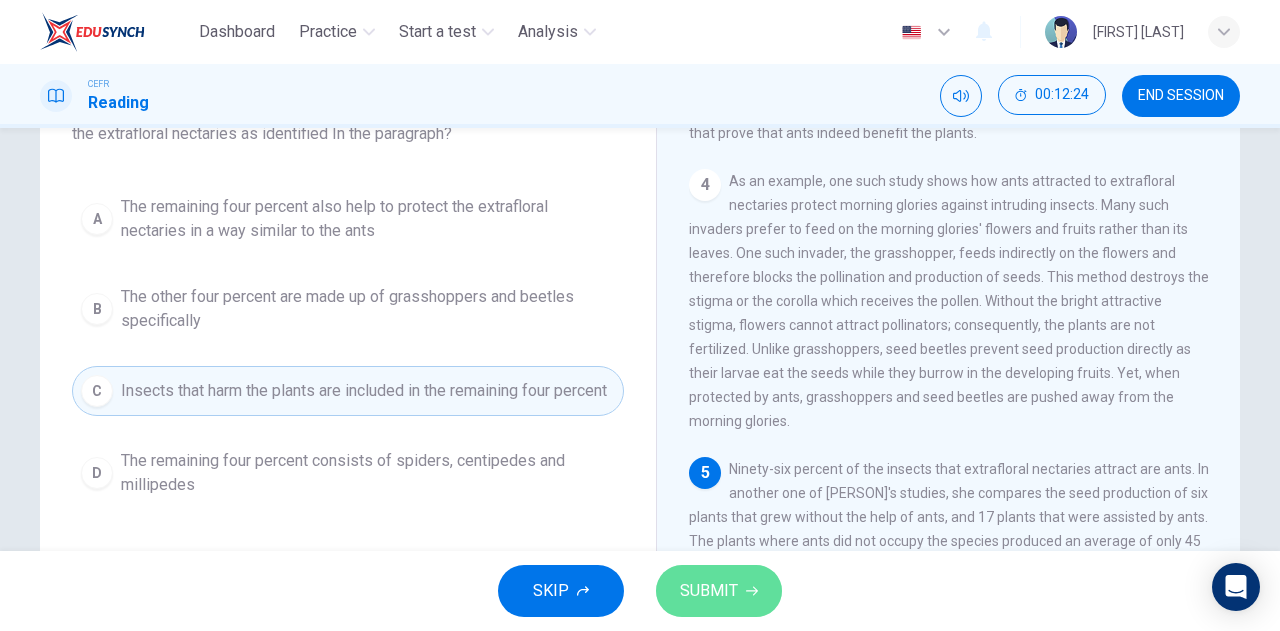 click on "SUBMIT" at bounding box center (719, 591) 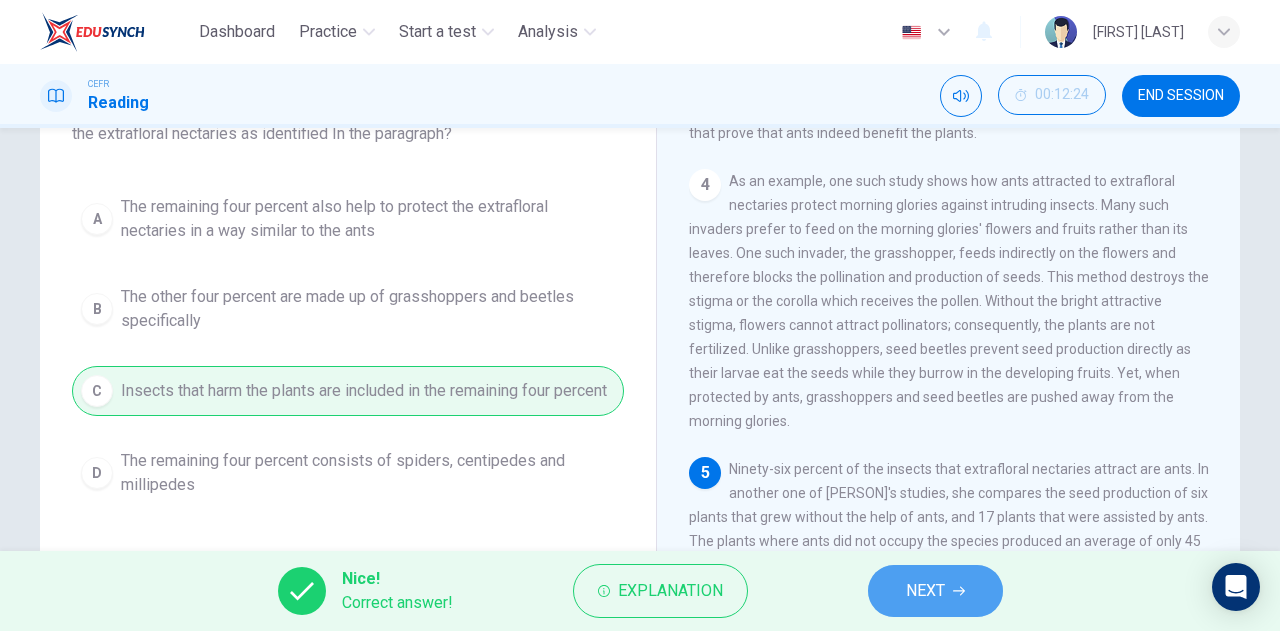 click on "NEXT" at bounding box center (935, 591) 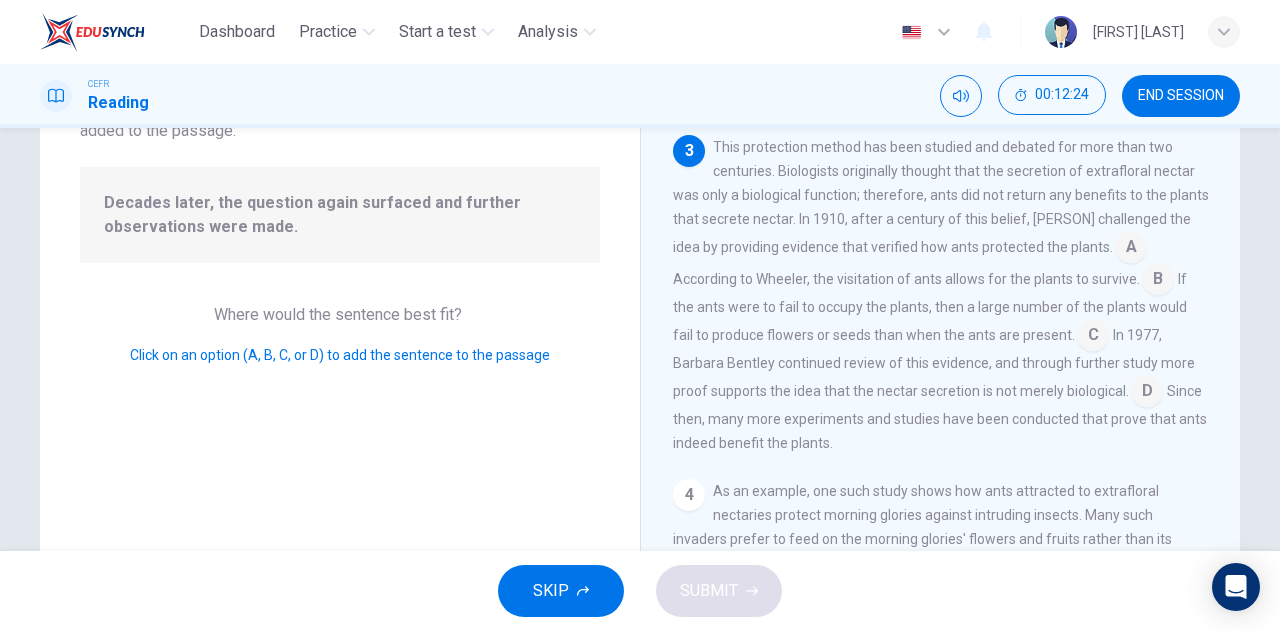 scroll, scrollTop: 388, scrollLeft: 0, axis: vertical 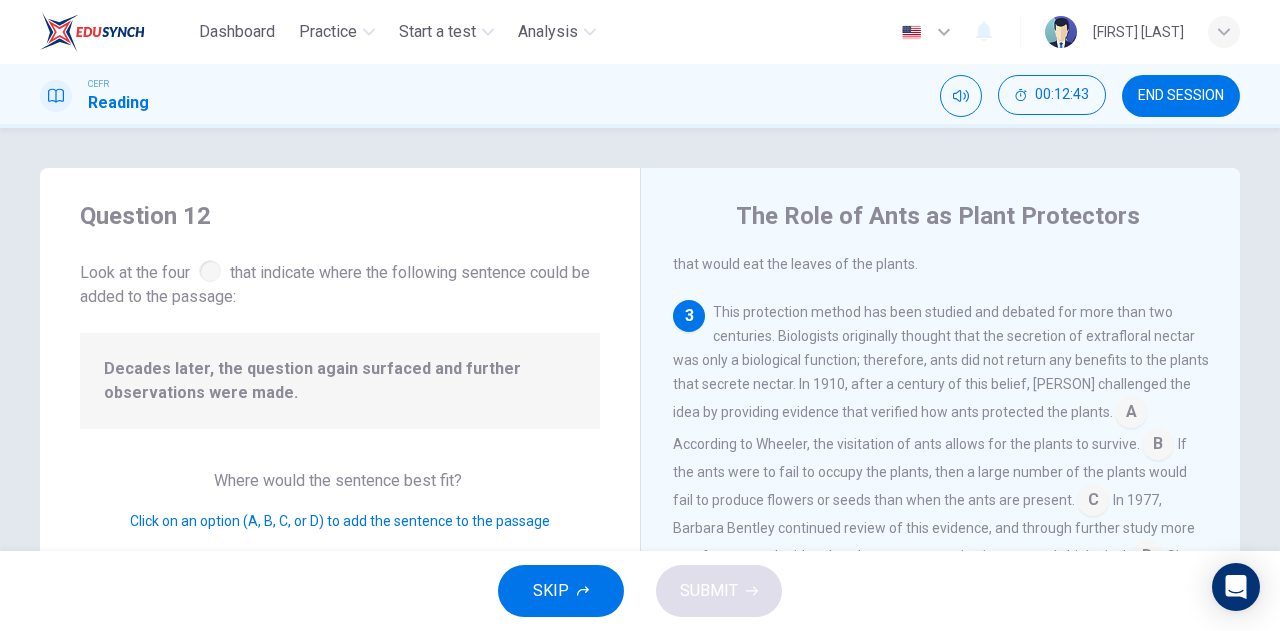 click on "This protection method has been studied and debated for more than two centuries. Biologists originally thought that the secretion of extrafloral nectar was only a biological function; therefore, ants did not return any benefits to the plants that secrete nectar. In [YEAR], after a century of this belief, [PERSON_NAME] challenged the idea by providing evidence that verified how ants protected the plants. A According to [PERSON_NAME], the visitation of ants allows for the plants to survive. B If the ants were to fail to occupy the plants, then a large number of the plants would fail to produce flowers or seeds than when the ants are present. C In [YEAR], [PERSON_NAME] continued review of this evidence, and through further study more proof supports the idea that the nectar secretion is not merely biological. D Since then, many more experiments and studies have been conducted that prove that ants indeed benefit the plants." at bounding box center (941, 460) 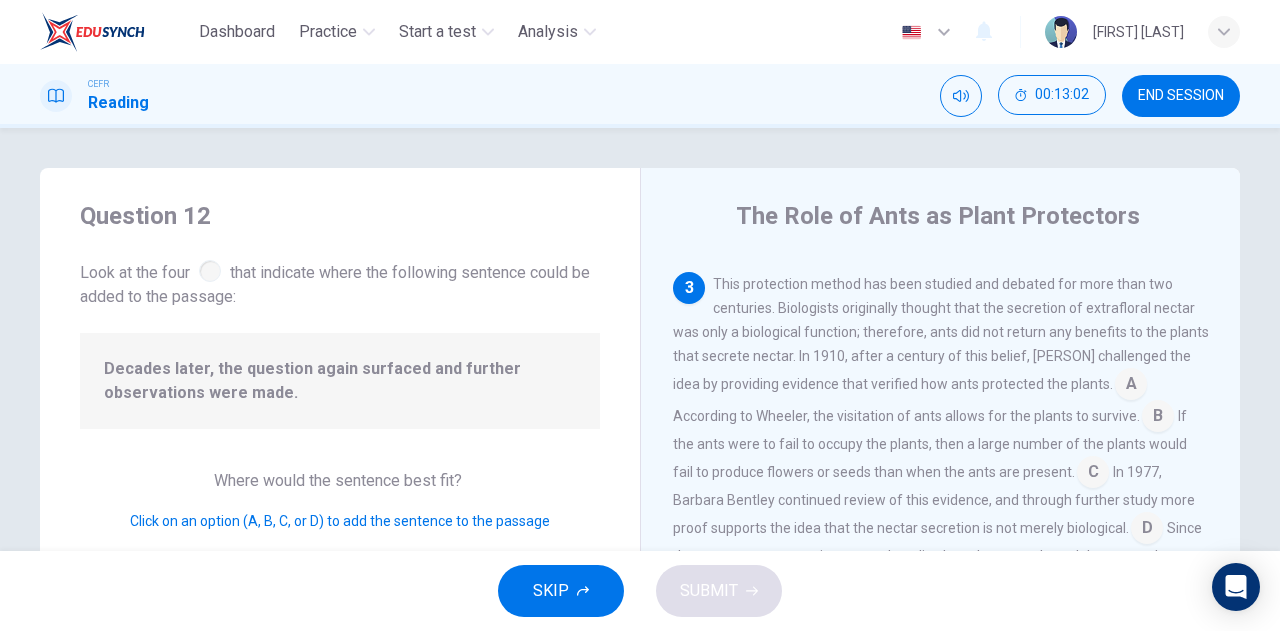 scroll, scrollTop: 418, scrollLeft: 0, axis: vertical 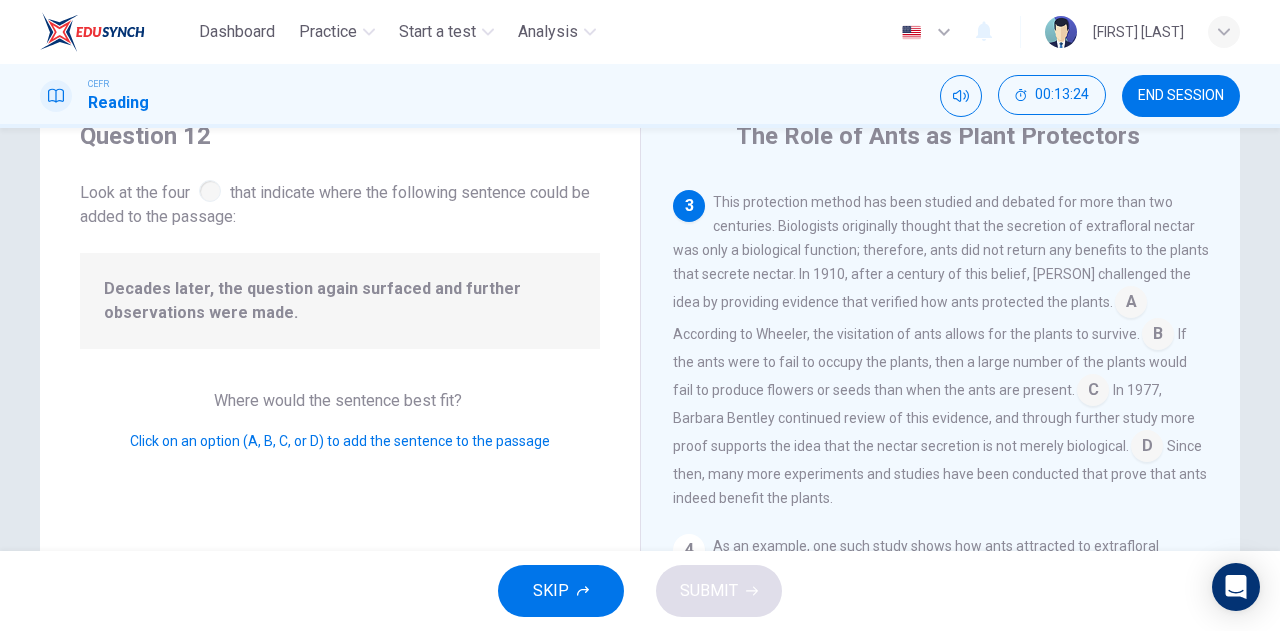 click at bounding box center [1131, 304] 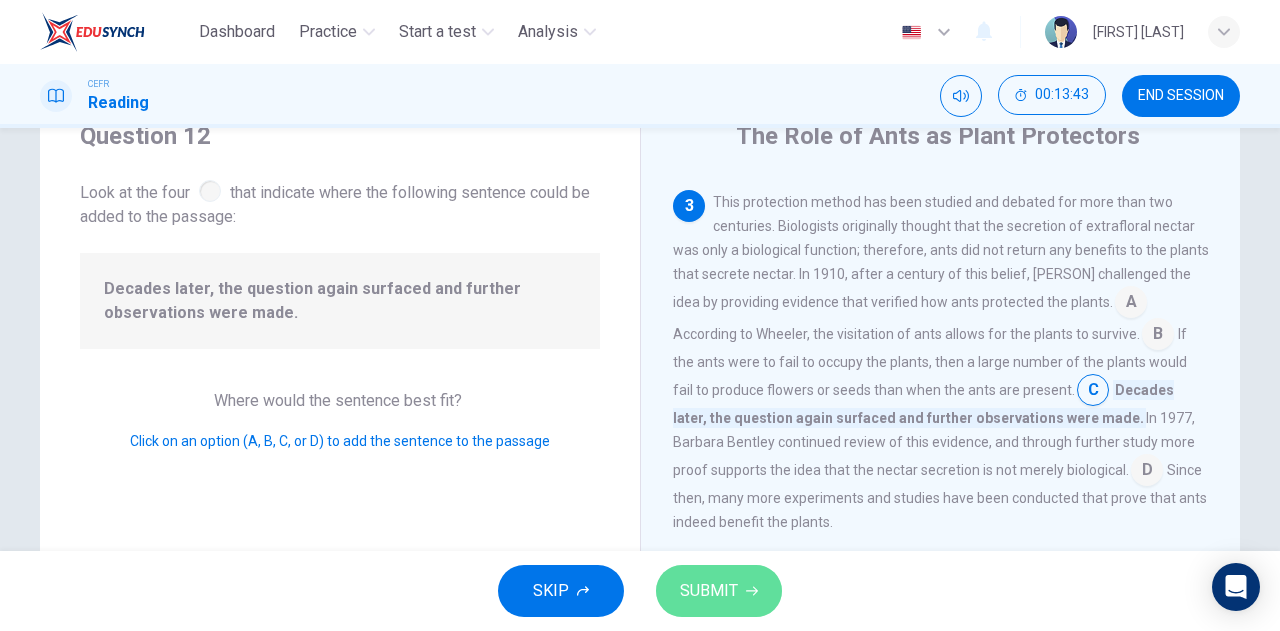 click on "SUBMIT" at bounding box center (709, 591) 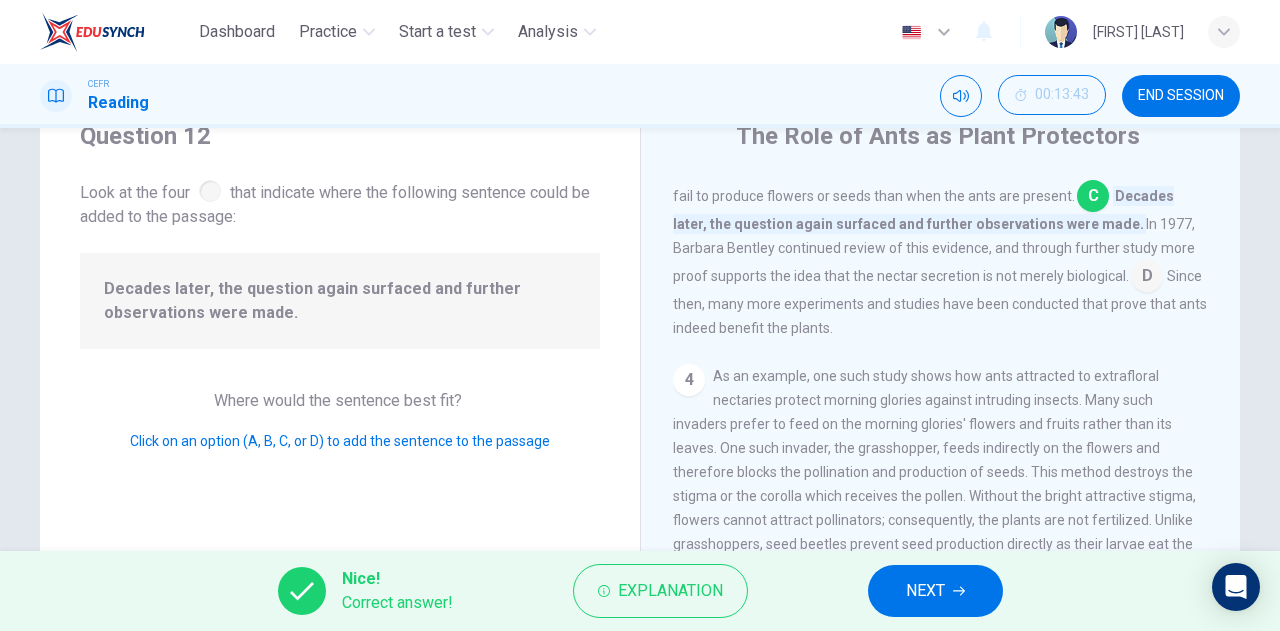 scroll, scrollTop: 642, scrollLeft: 0, axis: vertical 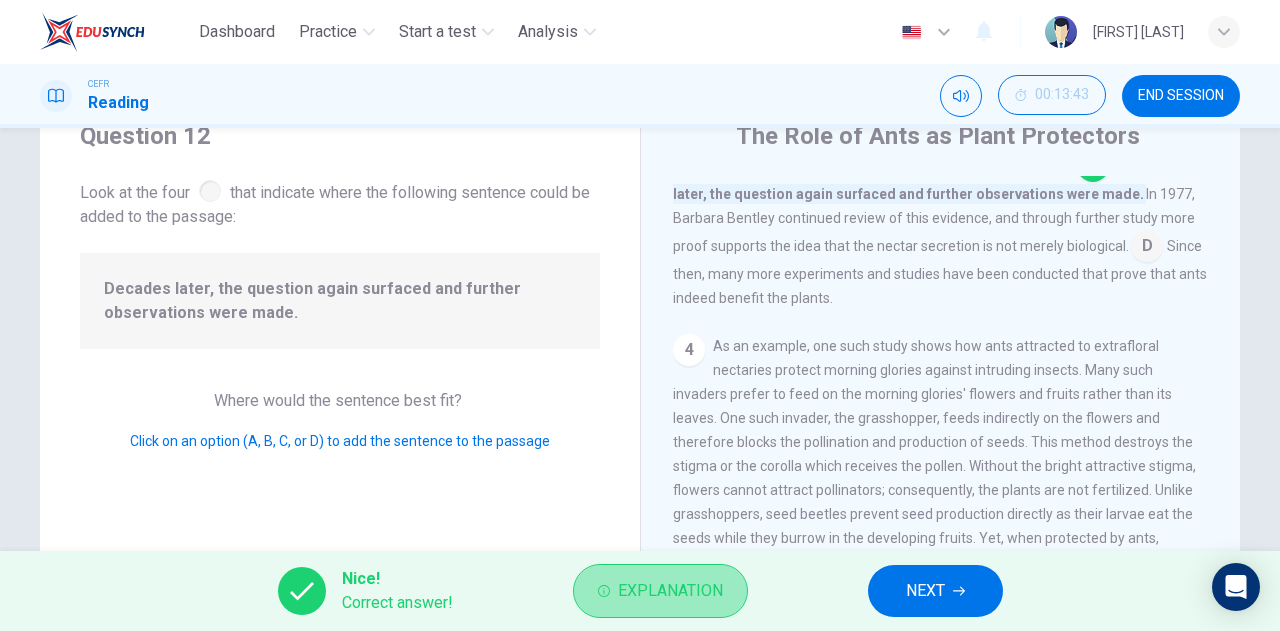 click on "Explanation" at bounding box center [670, 591] 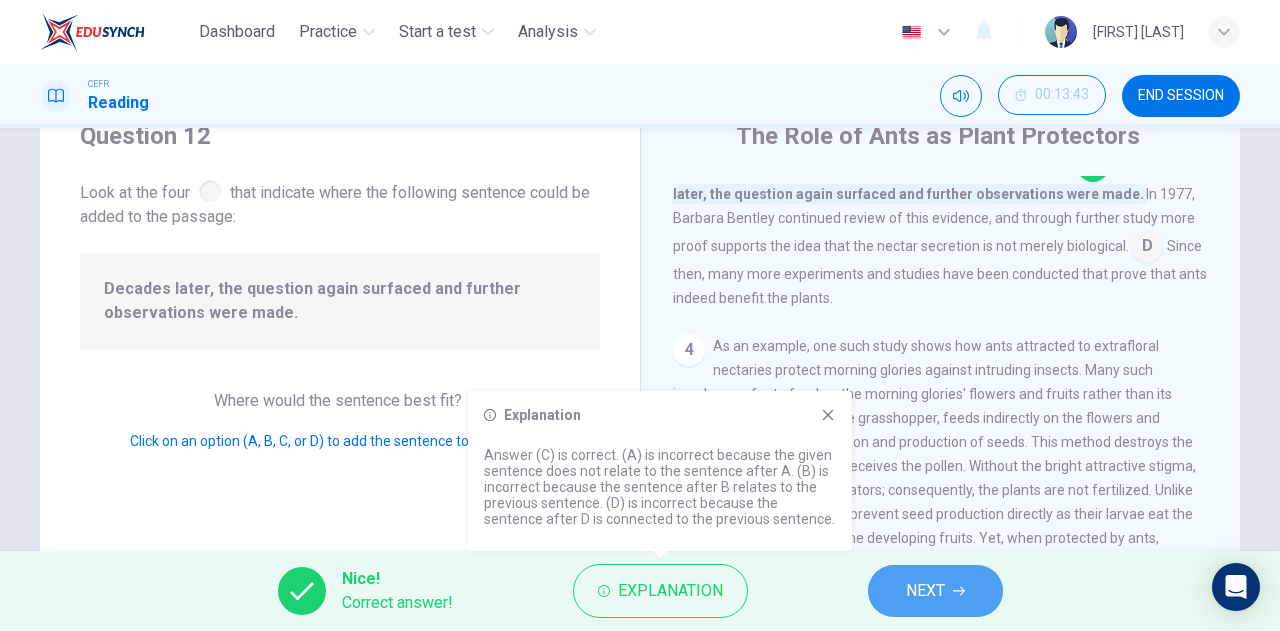 click on "NEXT" at bounding box center (935, 591) 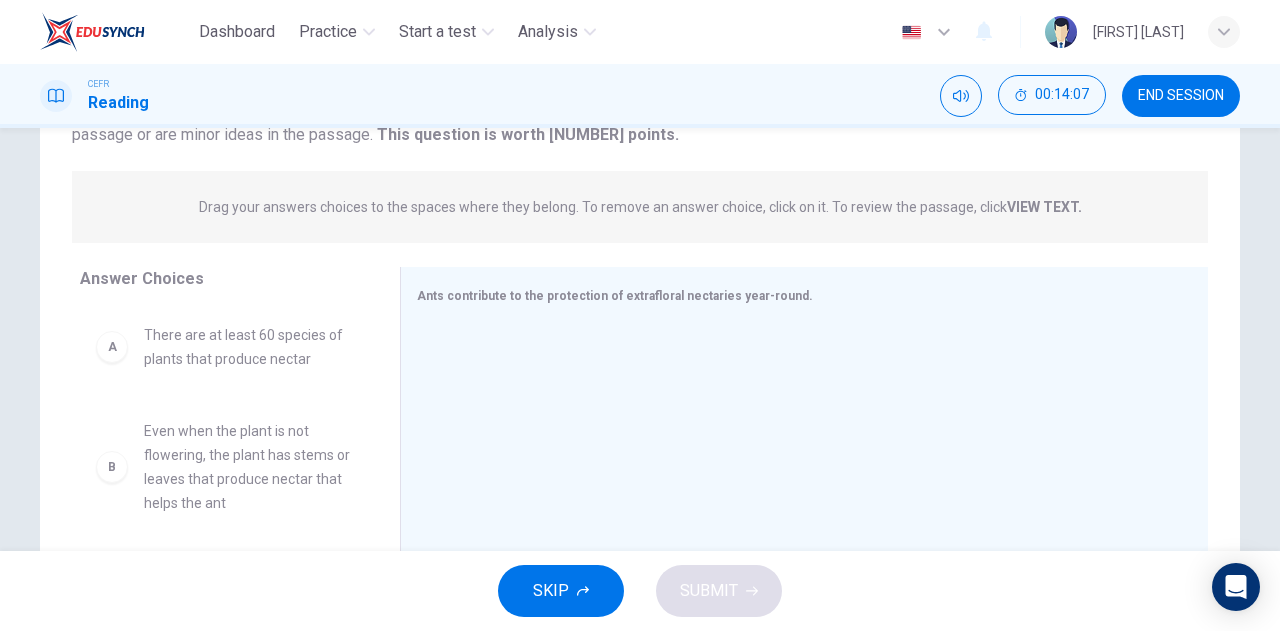 scroll, scrollTop: 205, scrollLeft: 0, axis: vertical 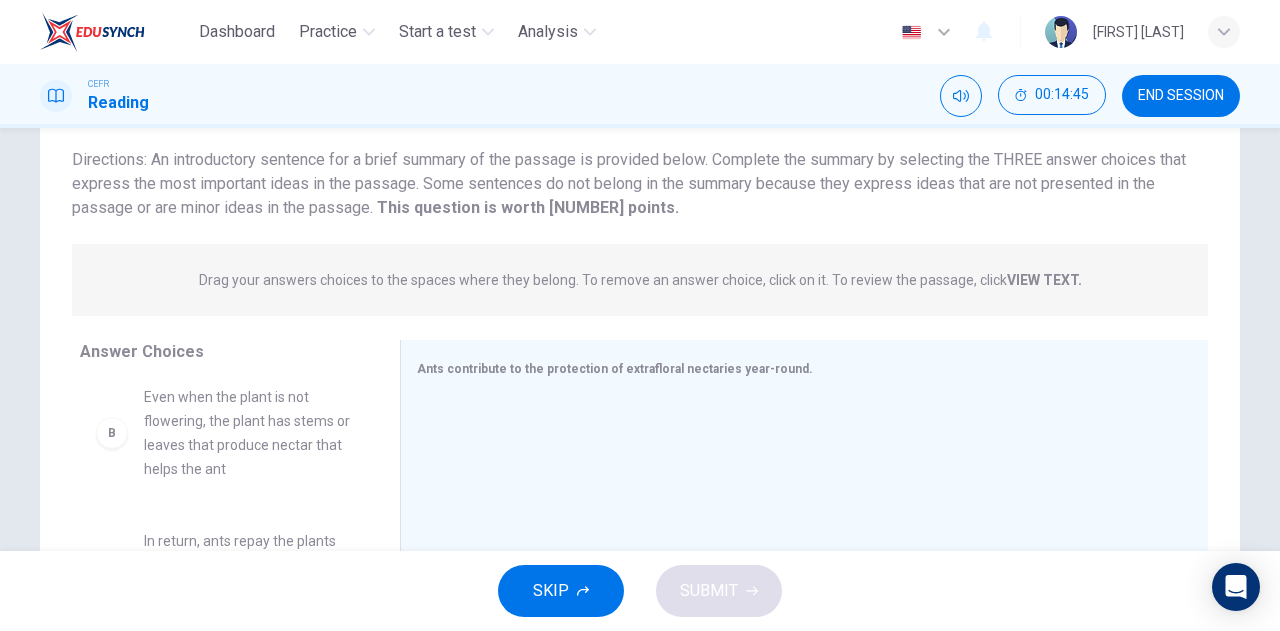 click on "Even when the plant is not flowering, the plant has stems or leaves that produce nectar that helps the ant" at bounding box center [248, 313] 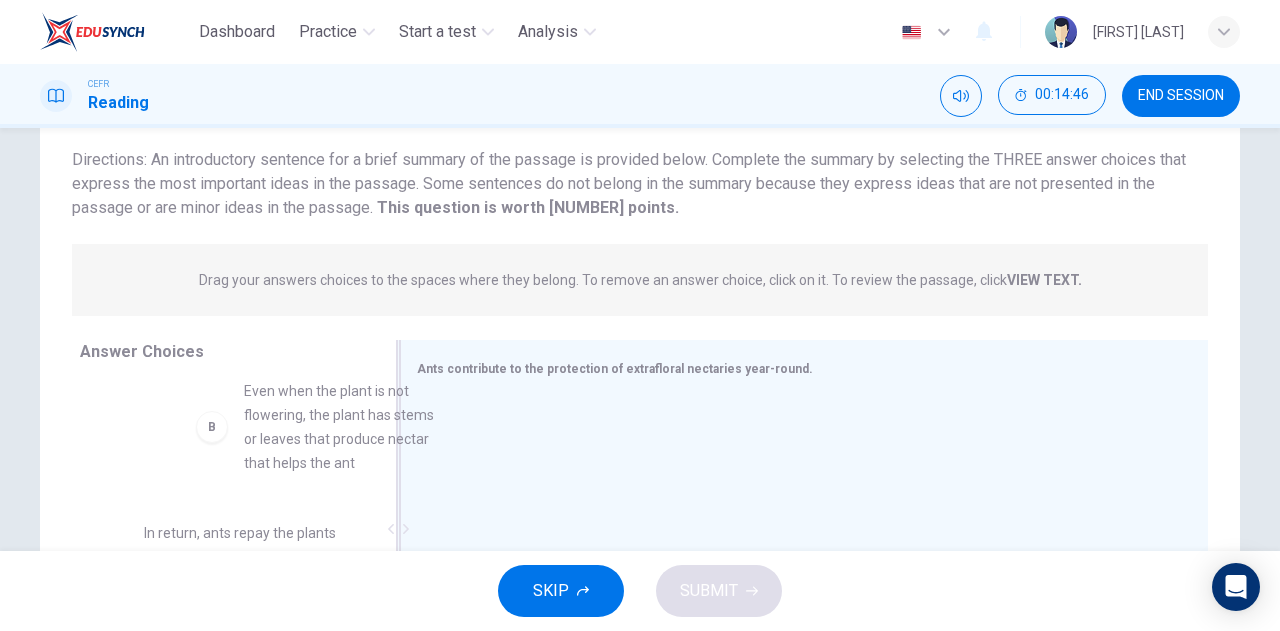 scroll, scrollTop: 98, scrollLeft: 0, axis: vertical 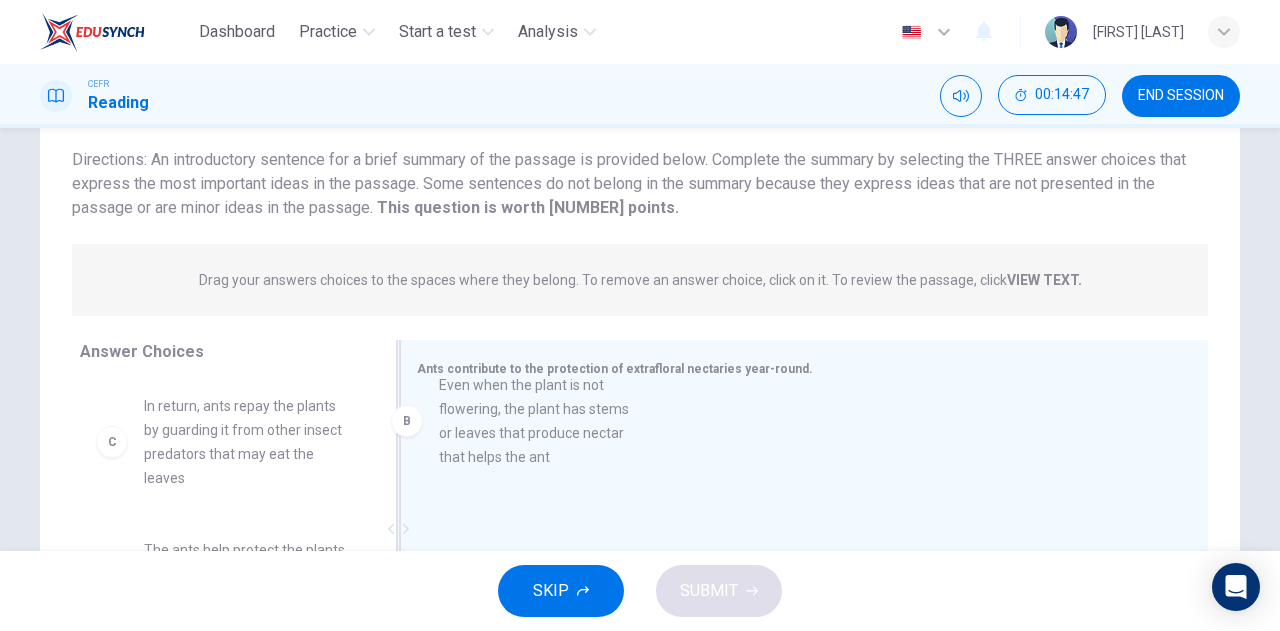 drag, startPoint x: 161, startPoint y: 441, endPoint x: 644, endPoint y: 433, distance: 483.06625 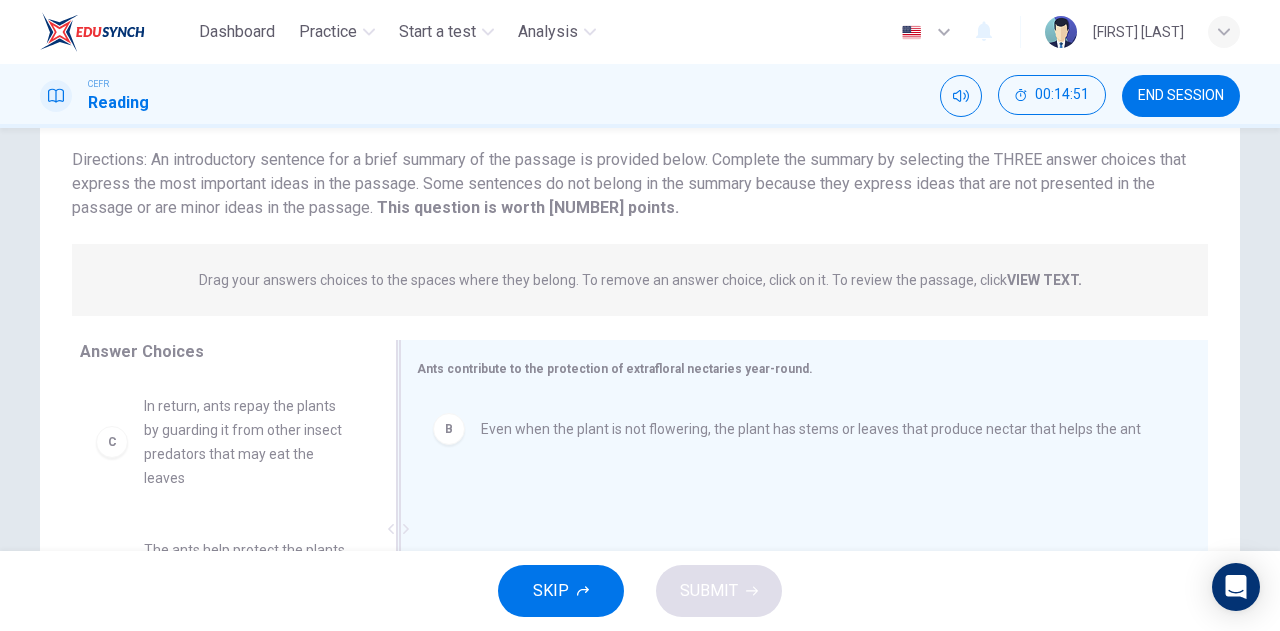 scroll, scrollTop: 97, scrollLeft: 0, axis: vertical 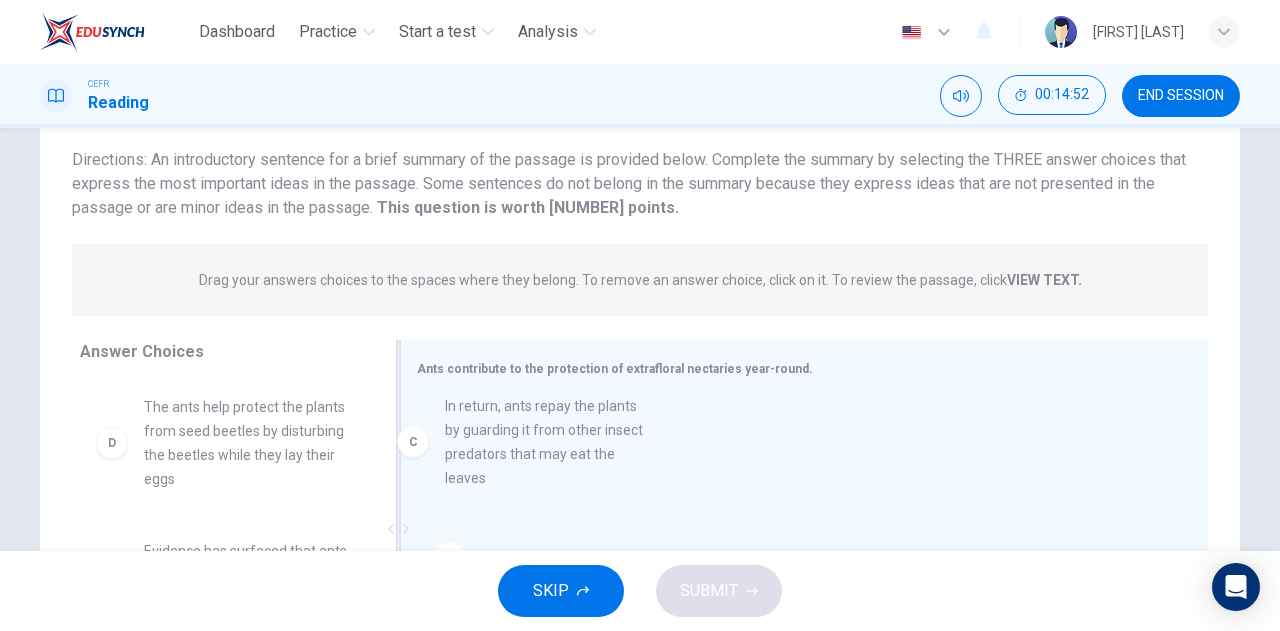 drag, startPoint x: 265, startPoint y: 441, endPoint x: 619, endPoint y: 453, distance: 354.20334 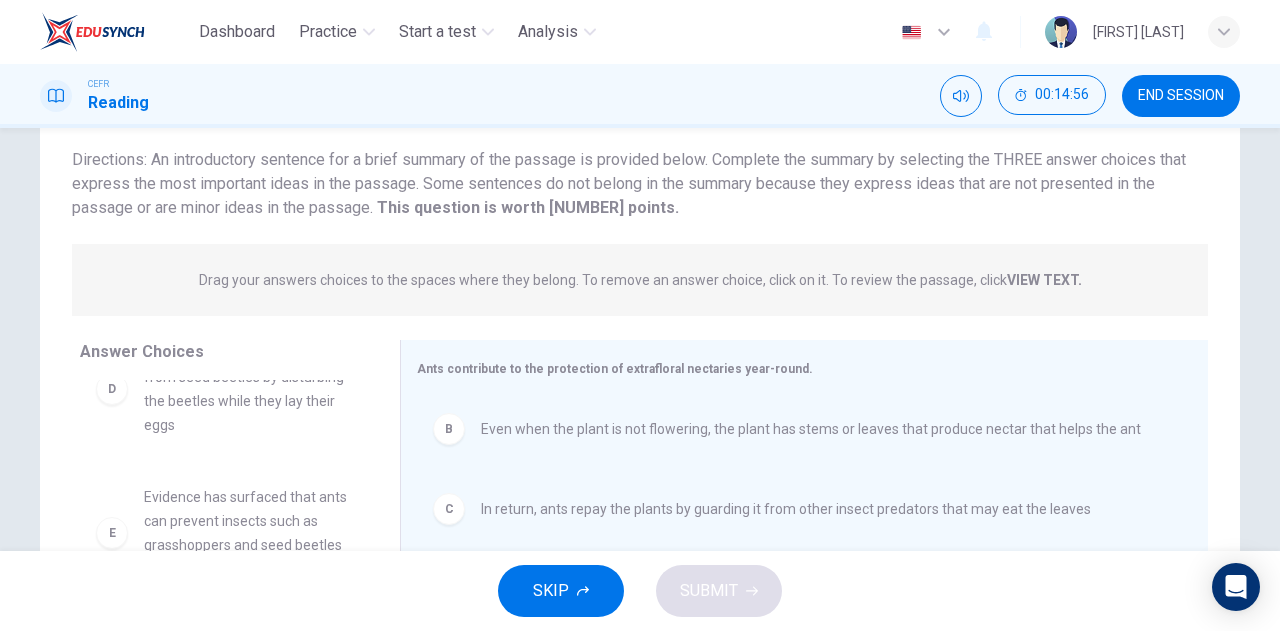 scroll, scrollTop: 152, scrollLeft: 0, axis: vertical 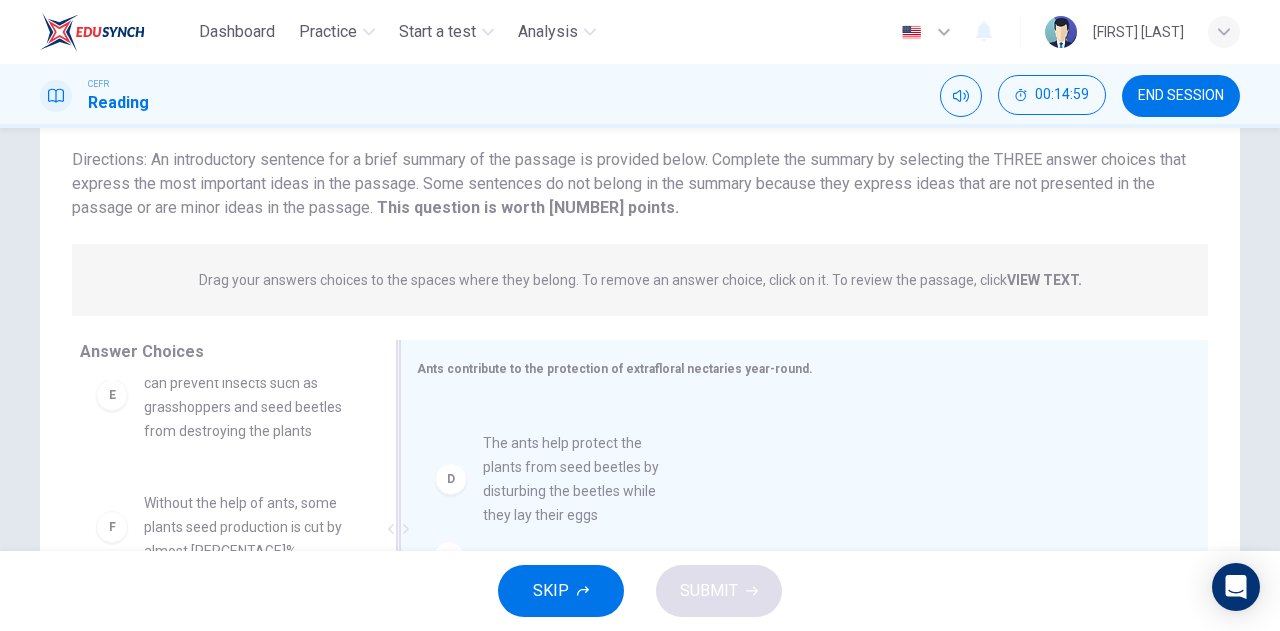 drag, startPoint x: 232, startPoint y: 399, endPoint x: 607, endPoint y: 507, distance: 390.24222 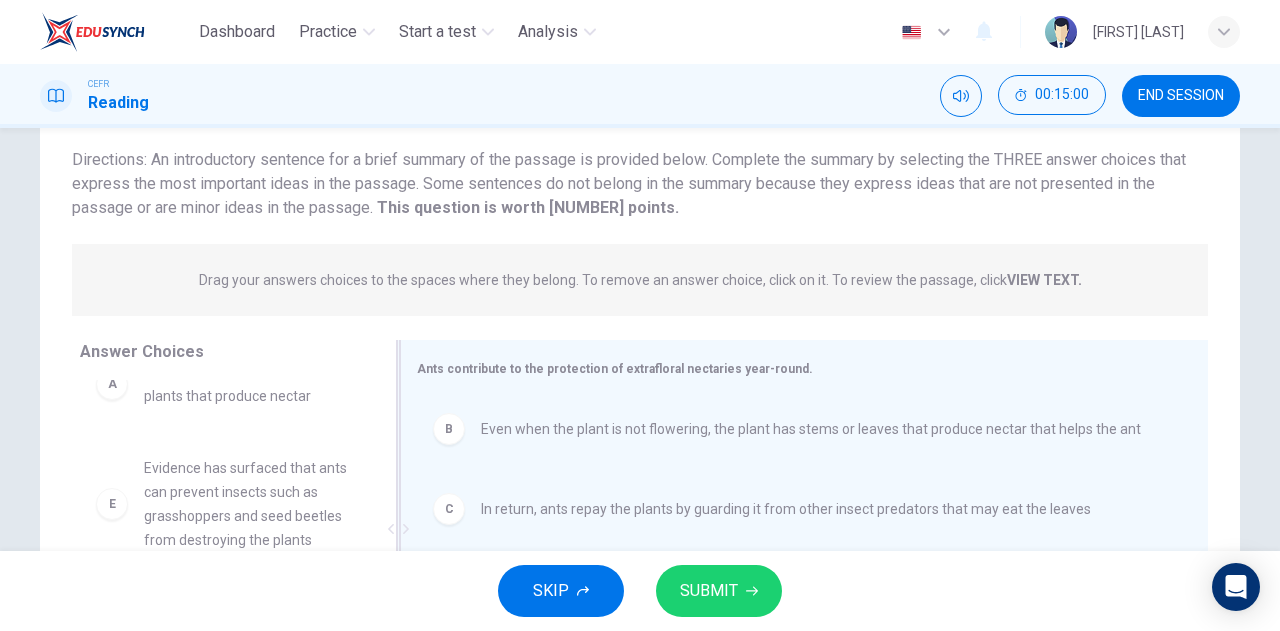 scroll, scrollTop: 60, scrollLeft: 0, axis: vertical 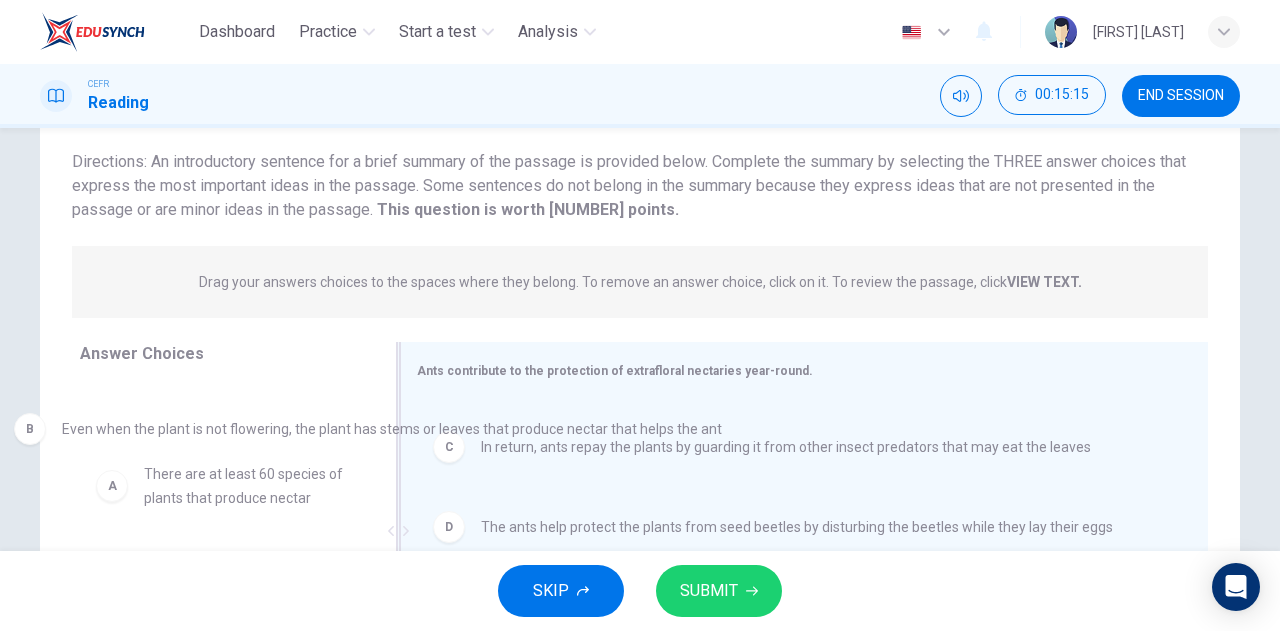 drag, startPoint x: 814, startPoint y: 429, endPoint x: 358, endPoint y: 428, distance: 456.0011 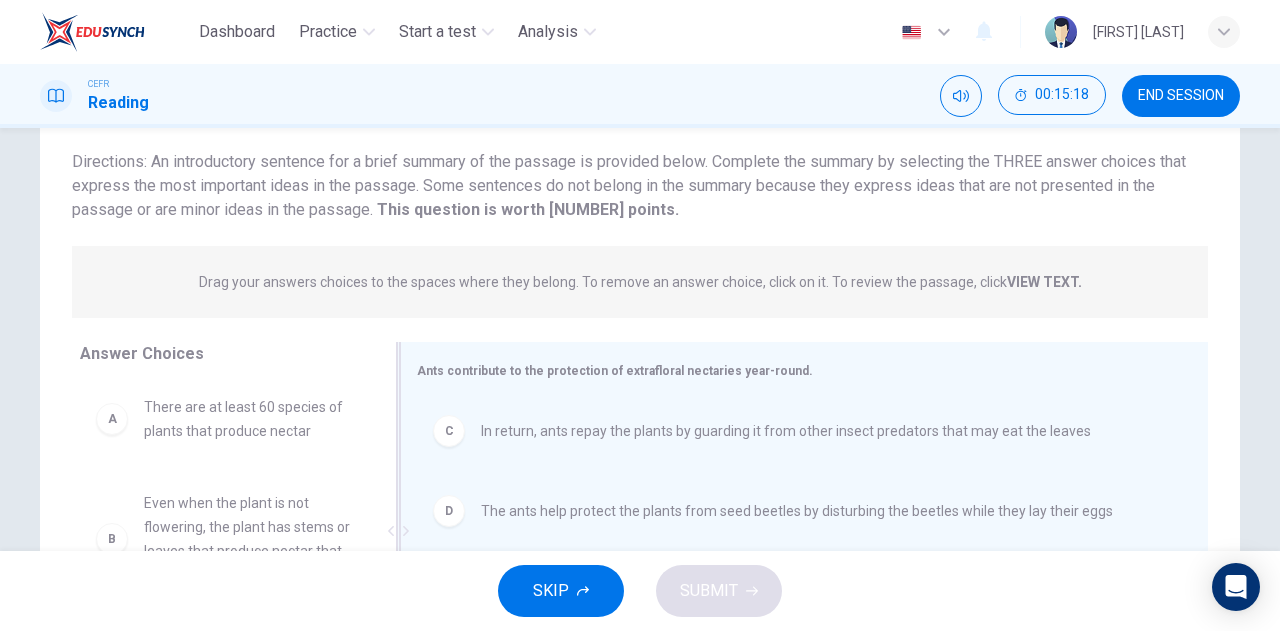 scroll, scrollTop: 0, scrollLeft: 0, axis: both 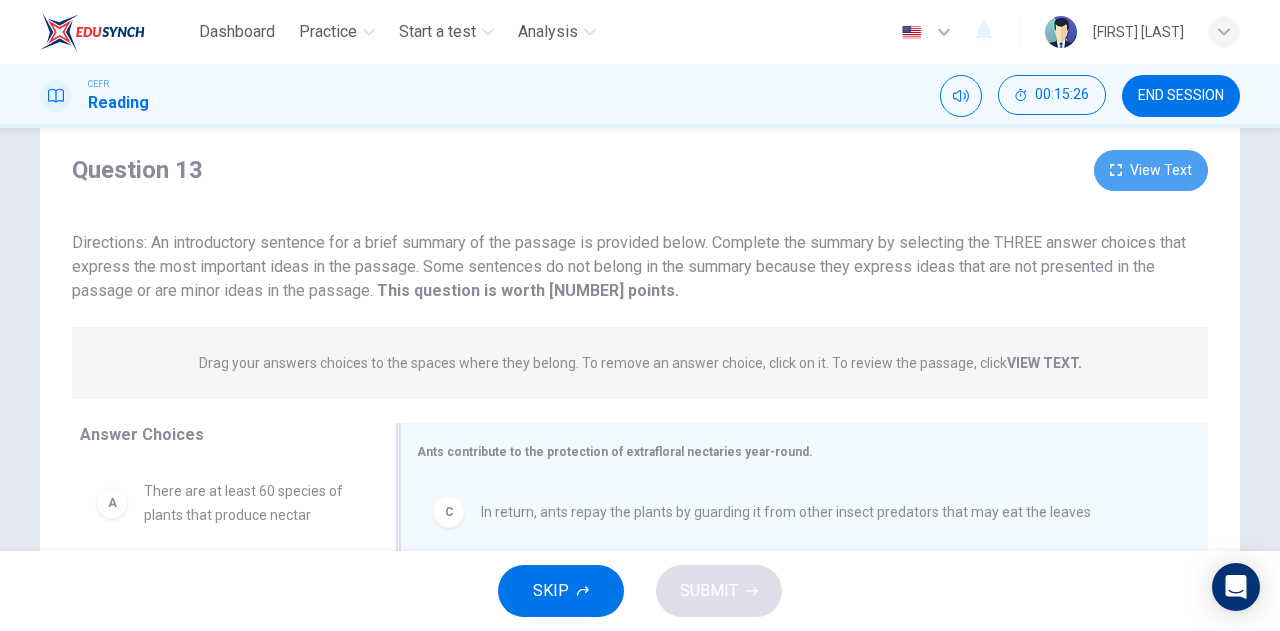 click on "View Text" at bounding box center [1151, 170] 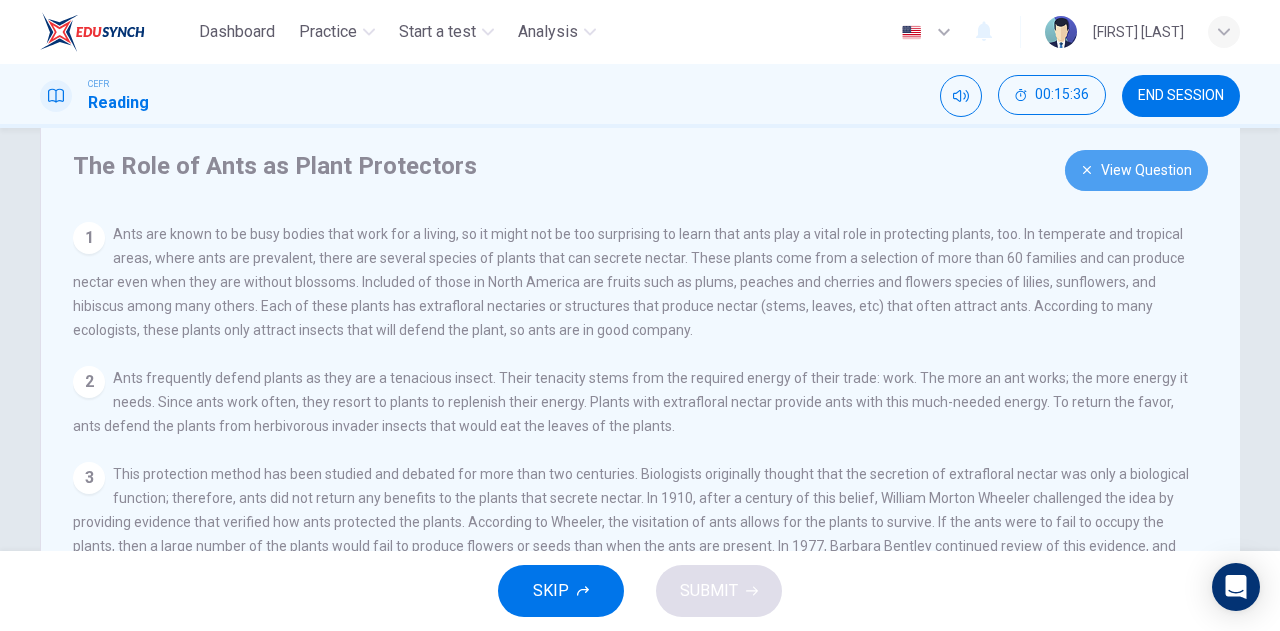 click on "View Question" at bounding box center [1136, 170] 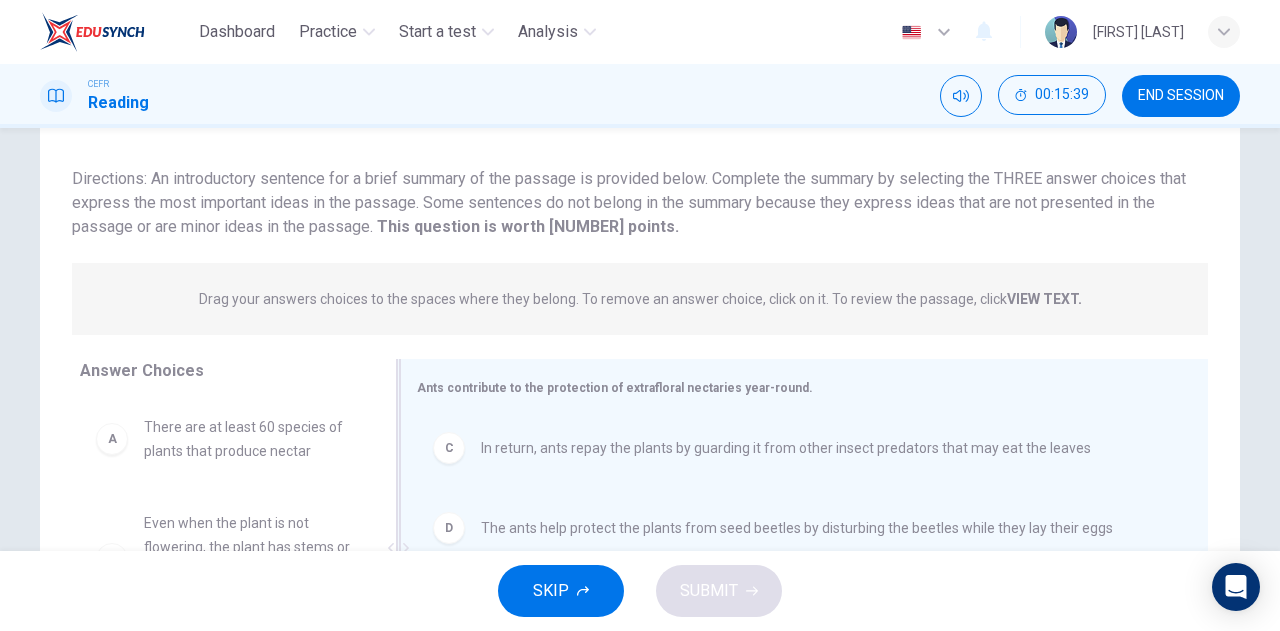 scroll, scrollTop: 129, scrollLeft: 0, axis: vertical 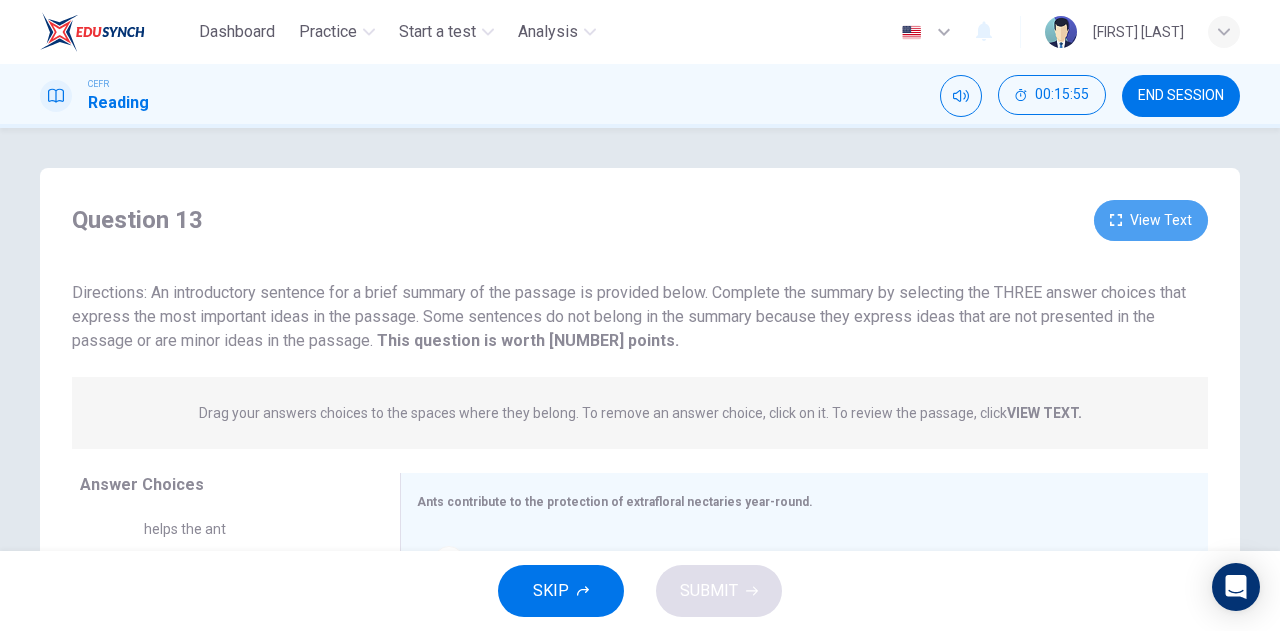 click at bounding box center [1116, 220] 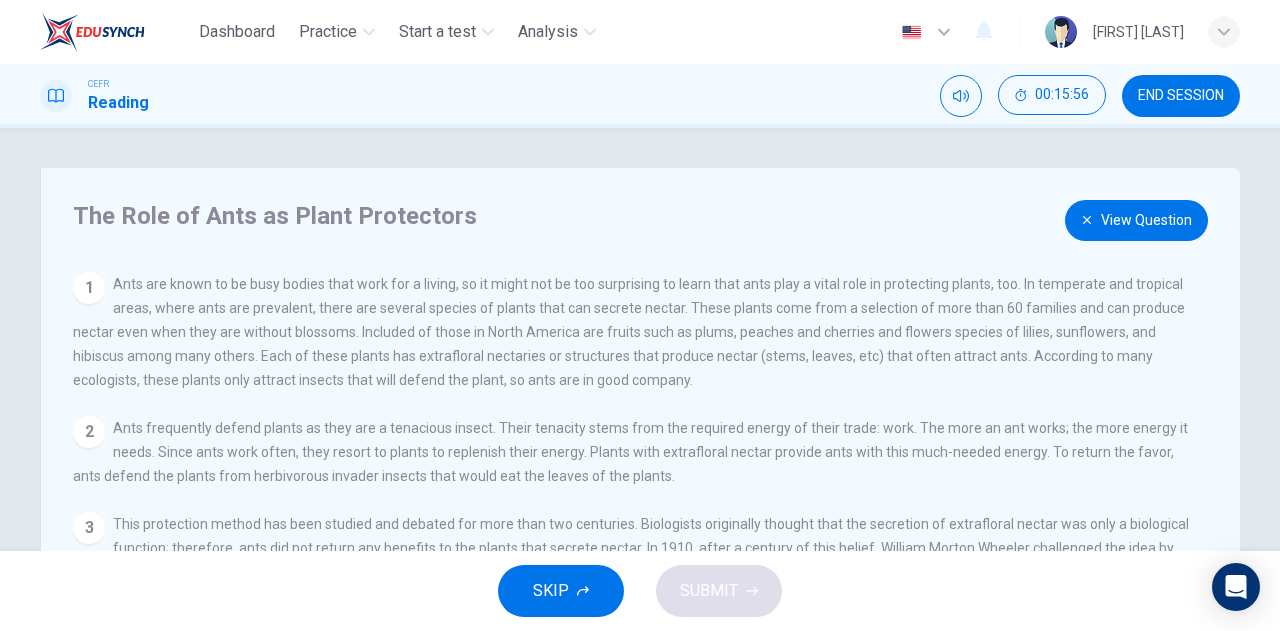 scroll, scrollTop: 112, scrollLeft: 0, axis: vertical 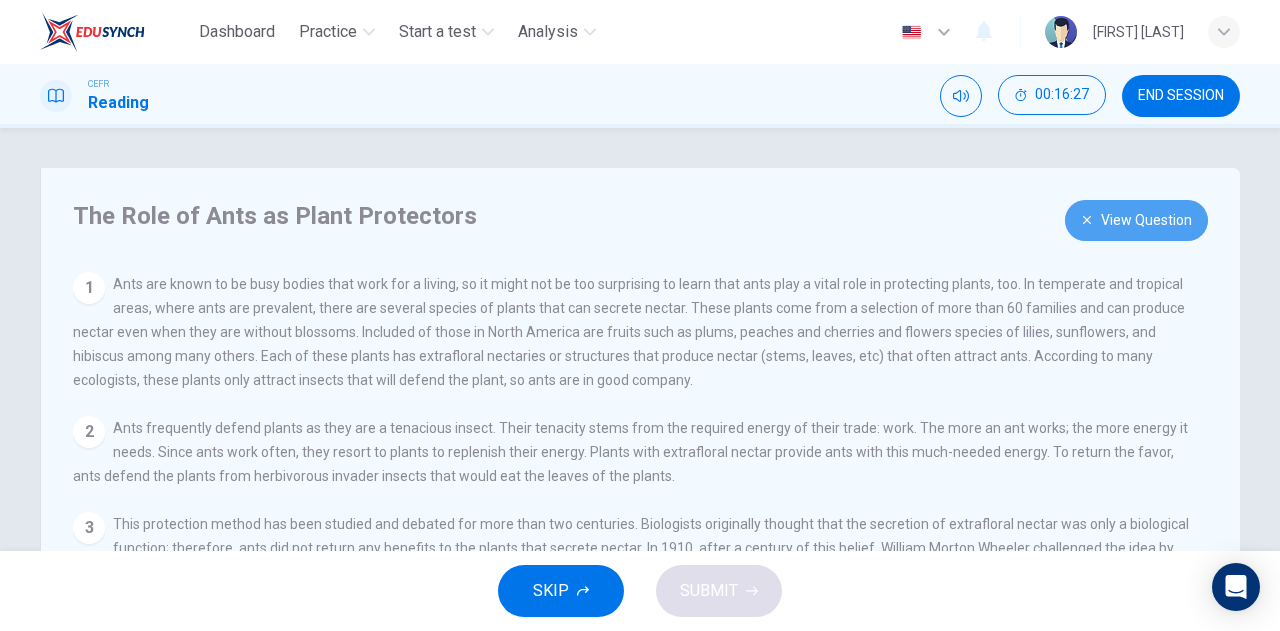click at bounding box center [1087, 220] 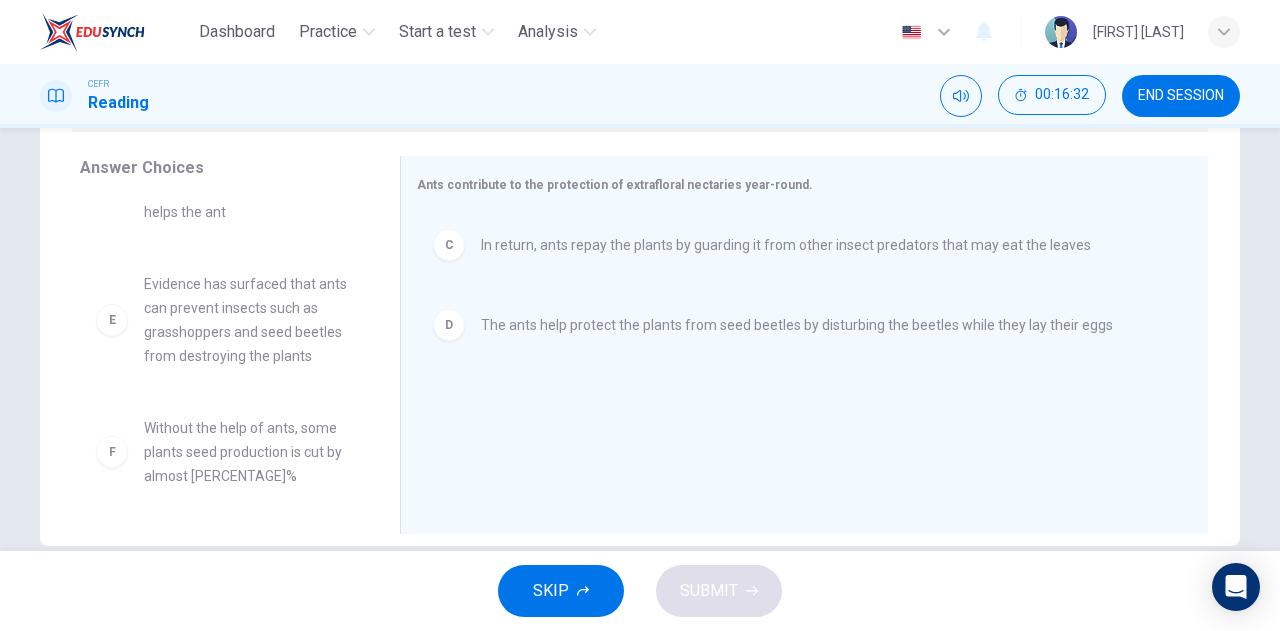 scroll, scrollTop: 352, scrollLeft: 0, axis: vertical 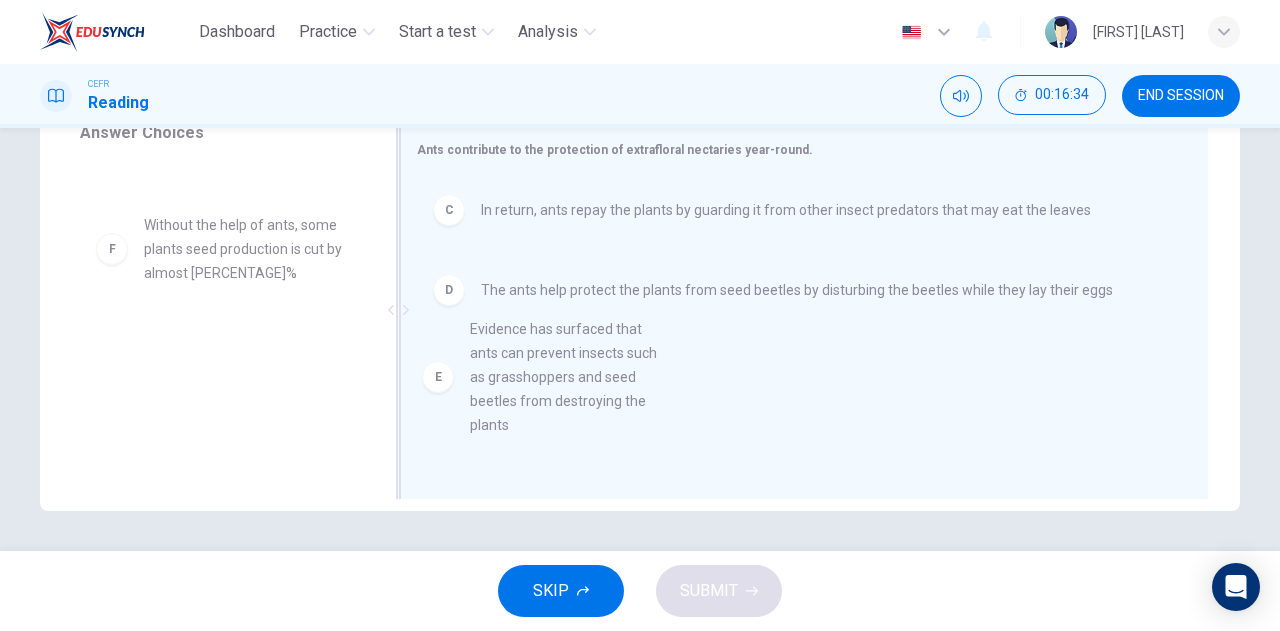 drag, startPoint x: 195, startPoint y: 275, endPoint x: 545, endPoint y: 387, distance: 367.48334 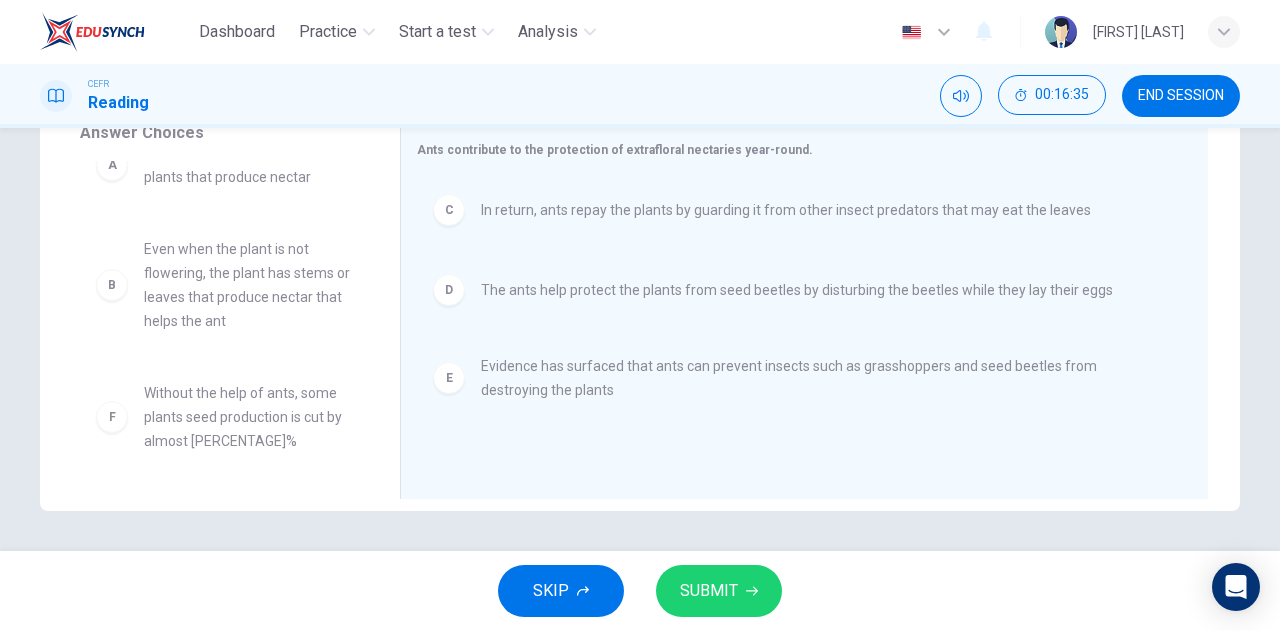 scroll, scrollTop: 36, scrollLeft: 0, axis: vertical 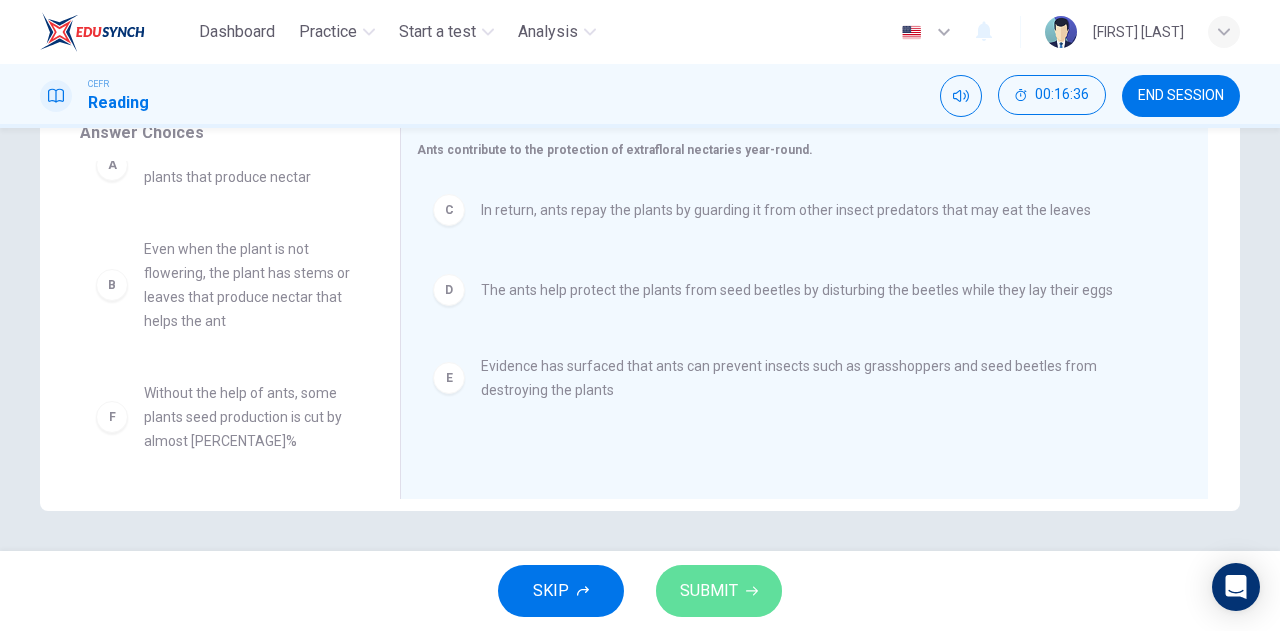 click on "SUBMIT" at bounding box center [709, 591] 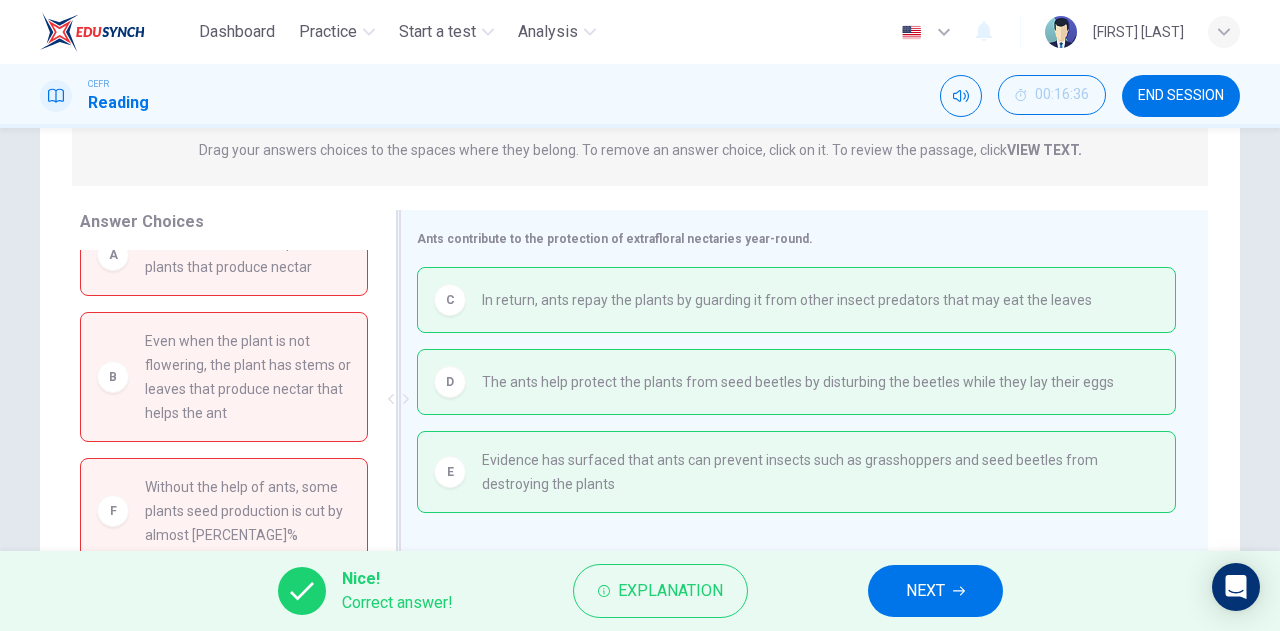 scroll, scrollTop: 352, scrollLeft: 0, axis: vertical 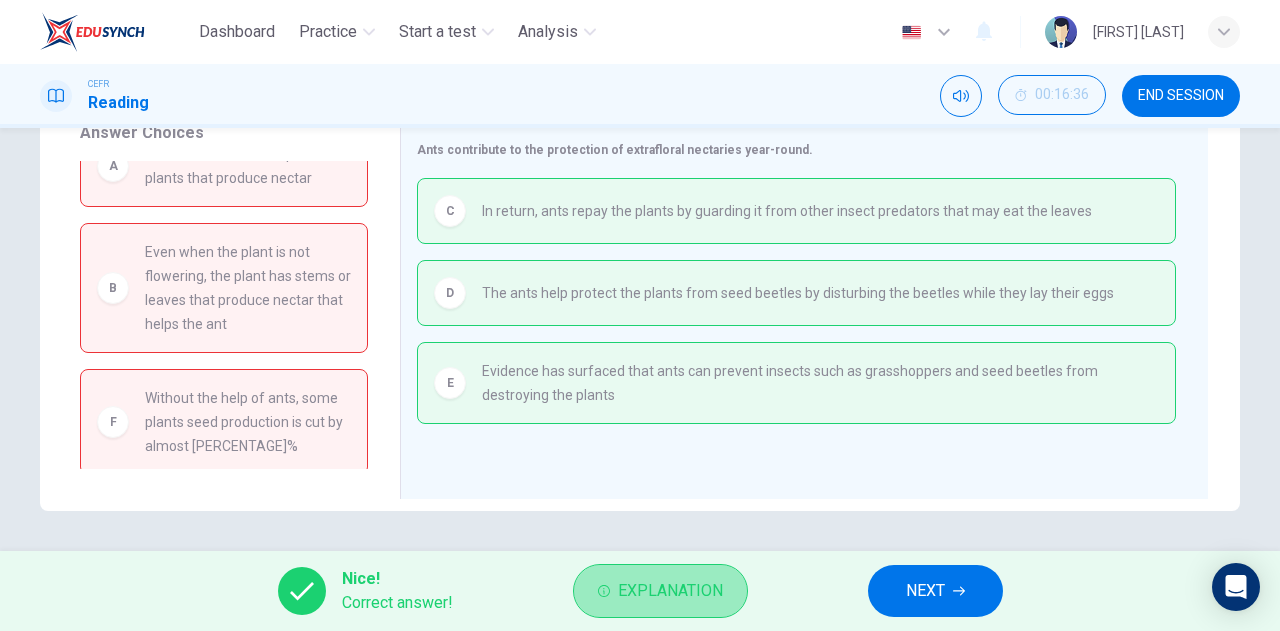 click on "Explanation" at bounding box center (670, 591) 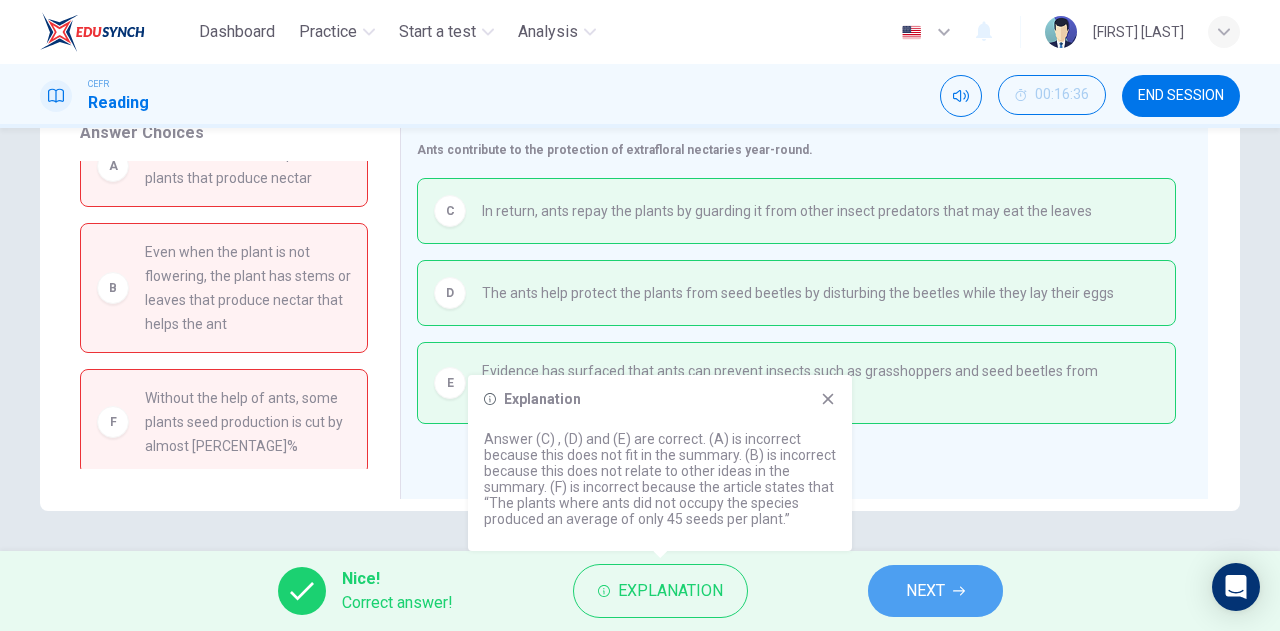 click on "NEXT" at bounding box center [935, 591] 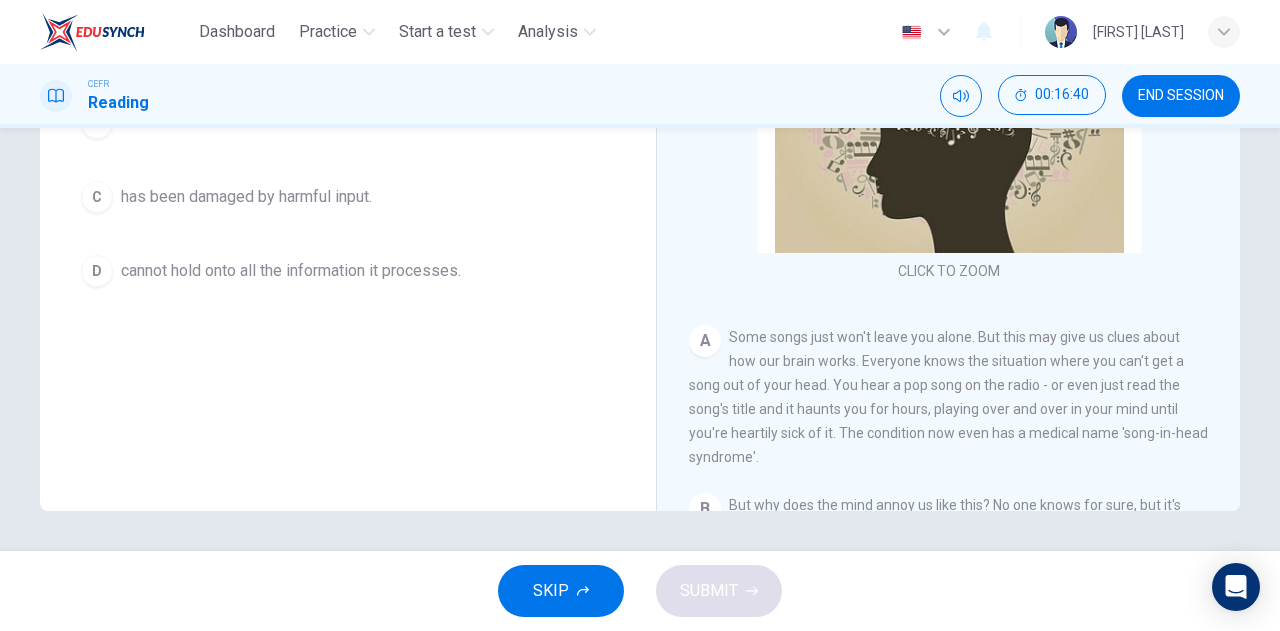 scroll, scrollTop: 0, scrollLeft: 0, axis: both 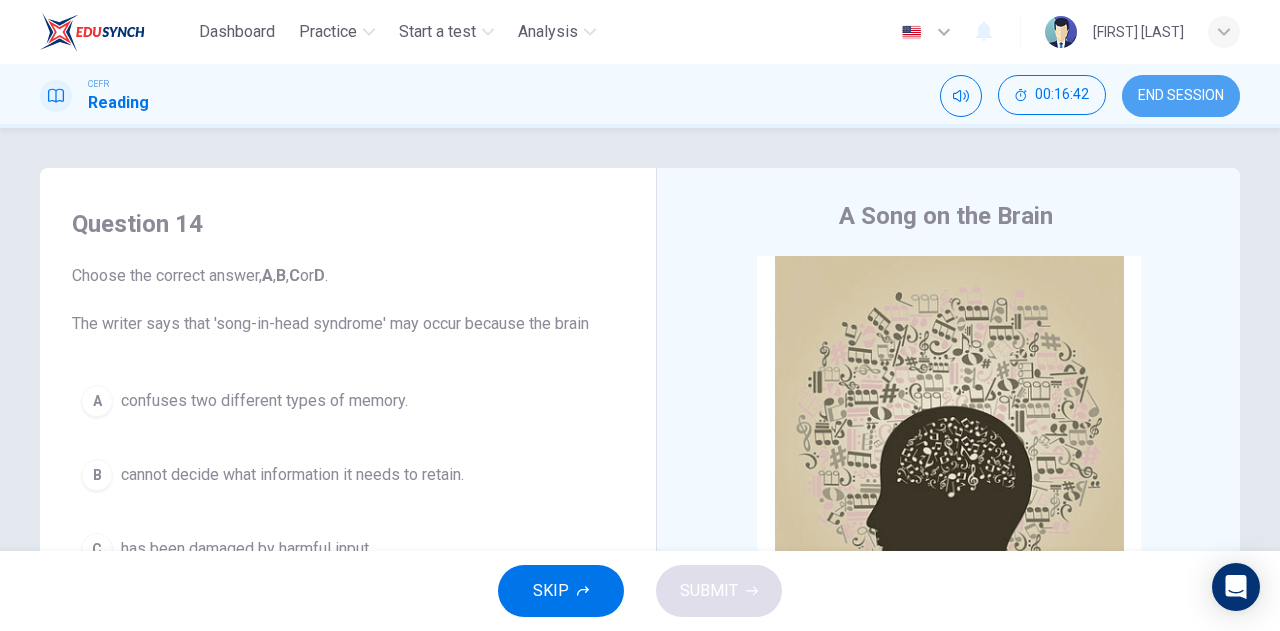 click on "END SESSION" at bounding box center (1181, 96) 